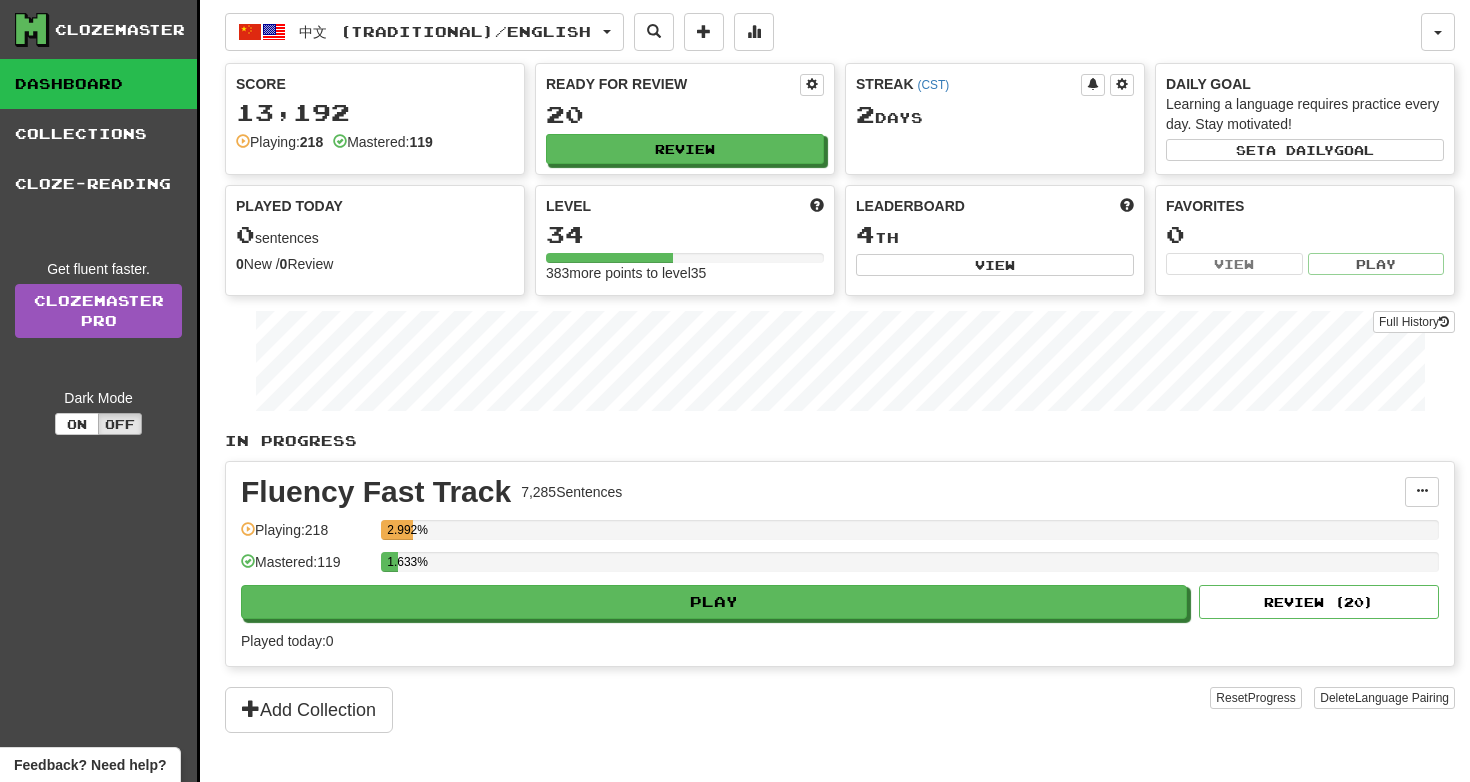 scroll, scrollTop: 0, scrollLeft: 0, axis: both 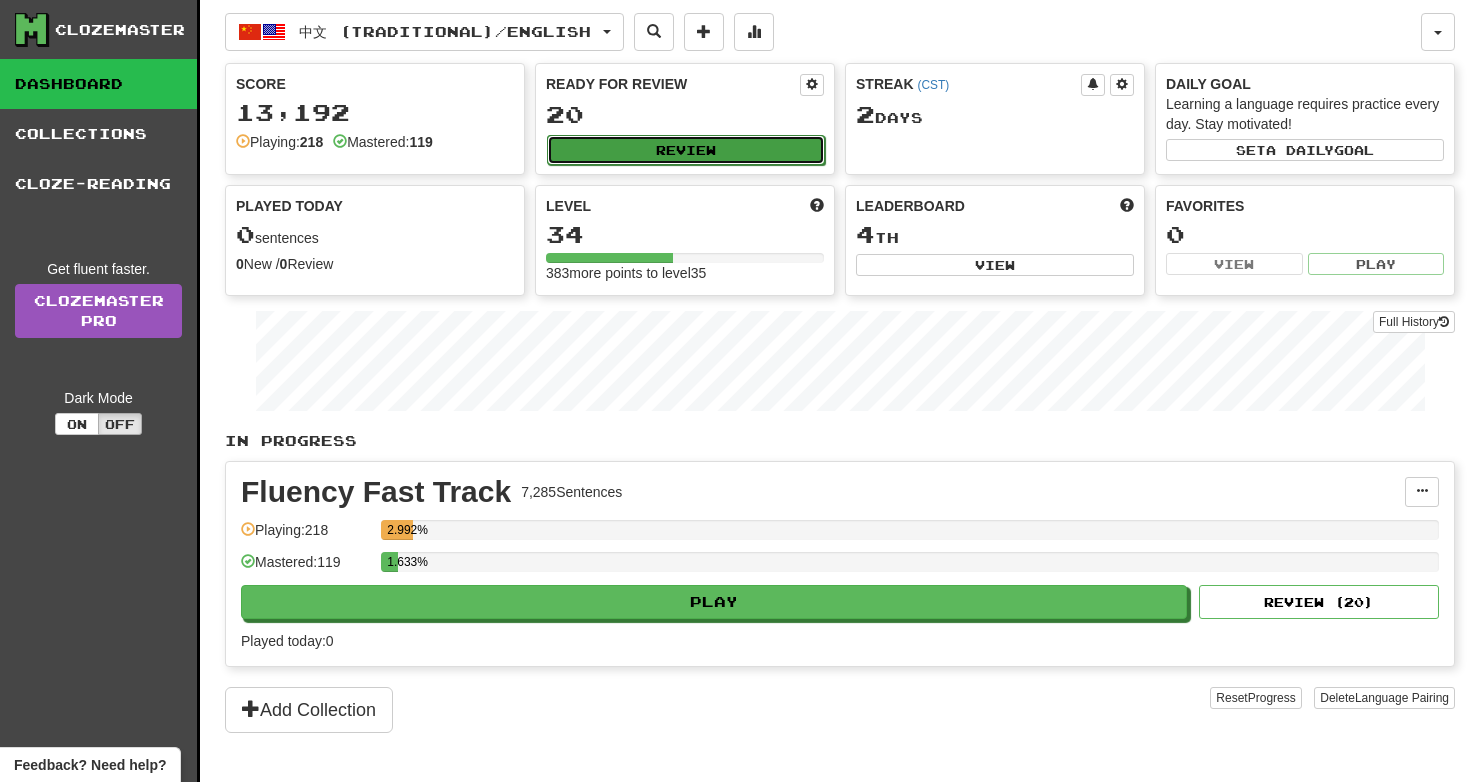 click on "Review" at bounding box center [686, 150] 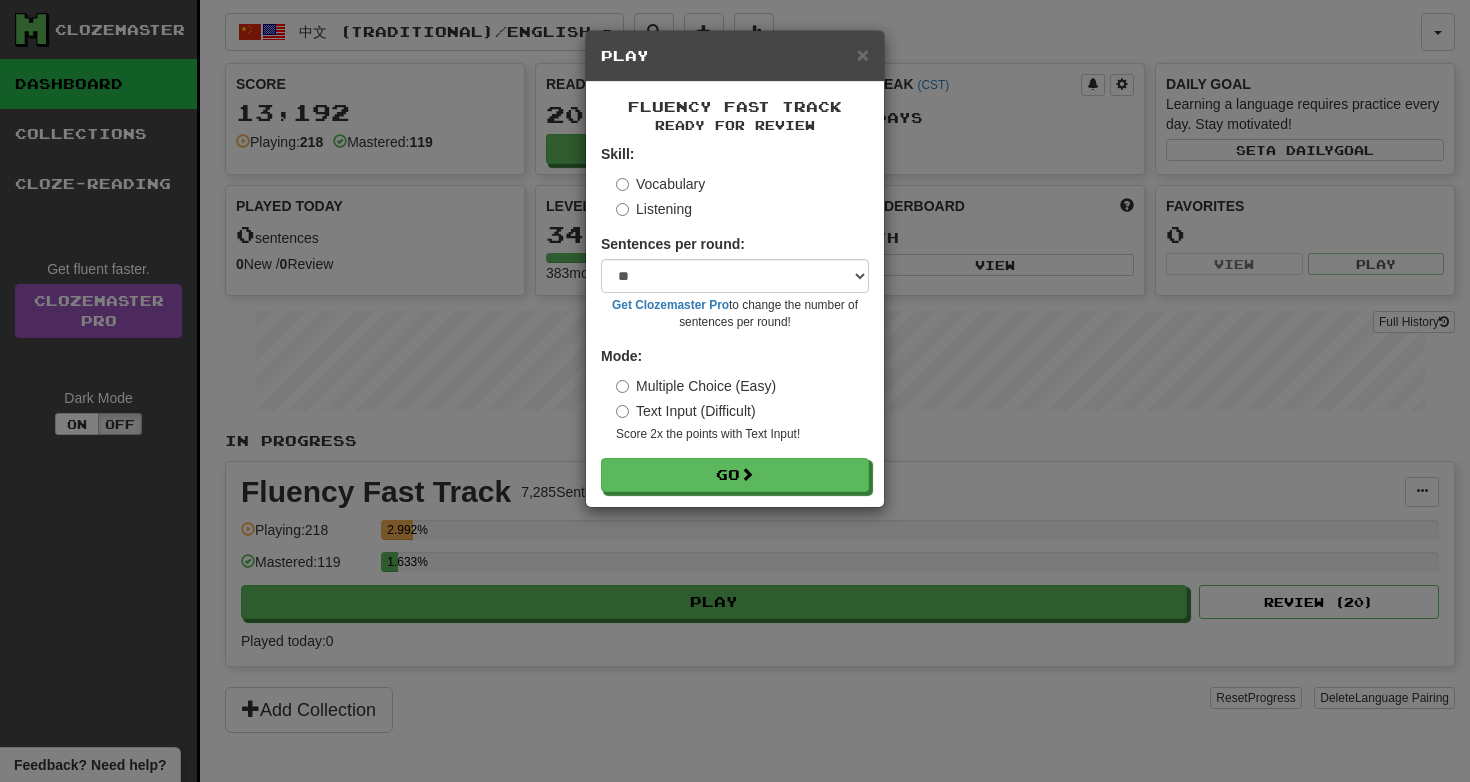 click on "Listening" at bounding box center (654, 209) 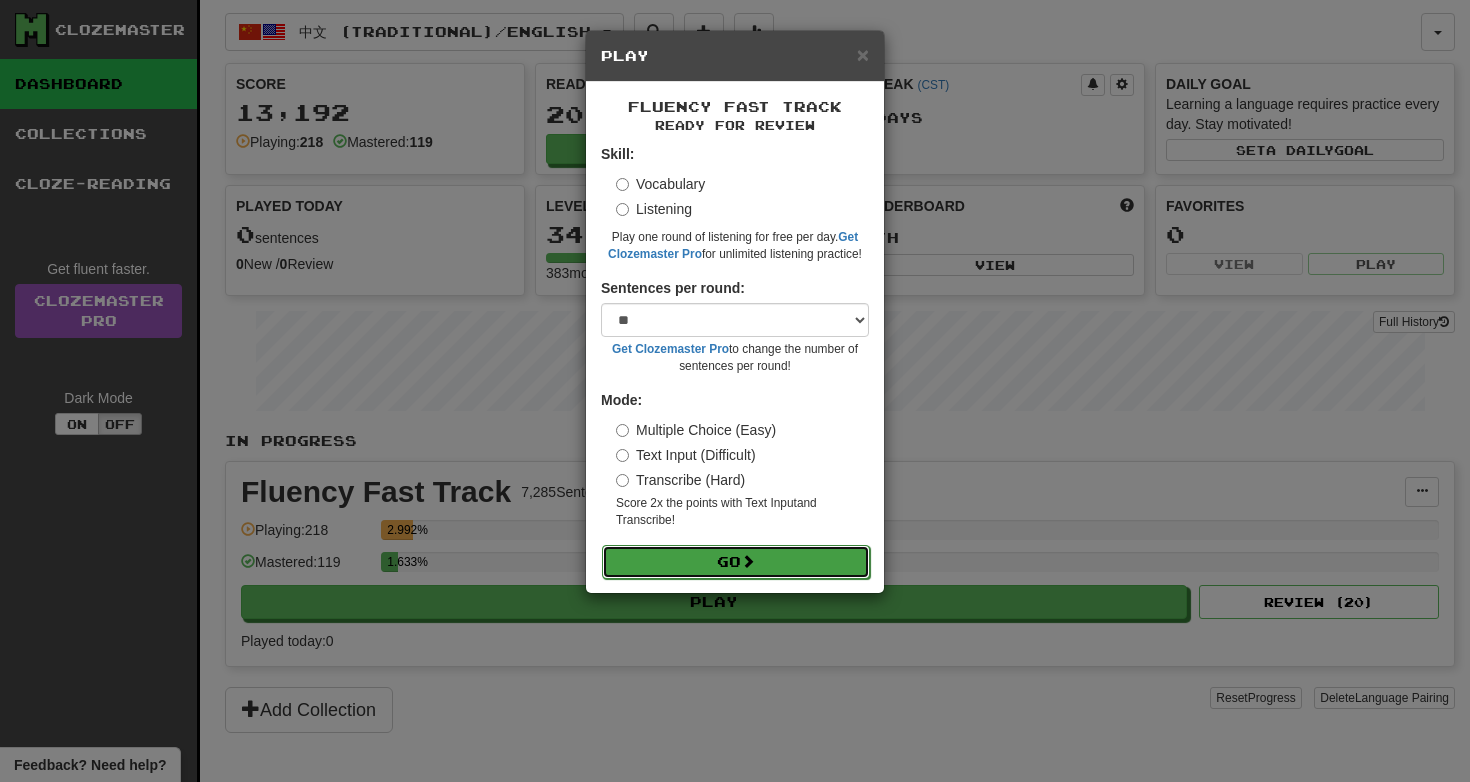 click on "Go" at bounding box center (736, 562) 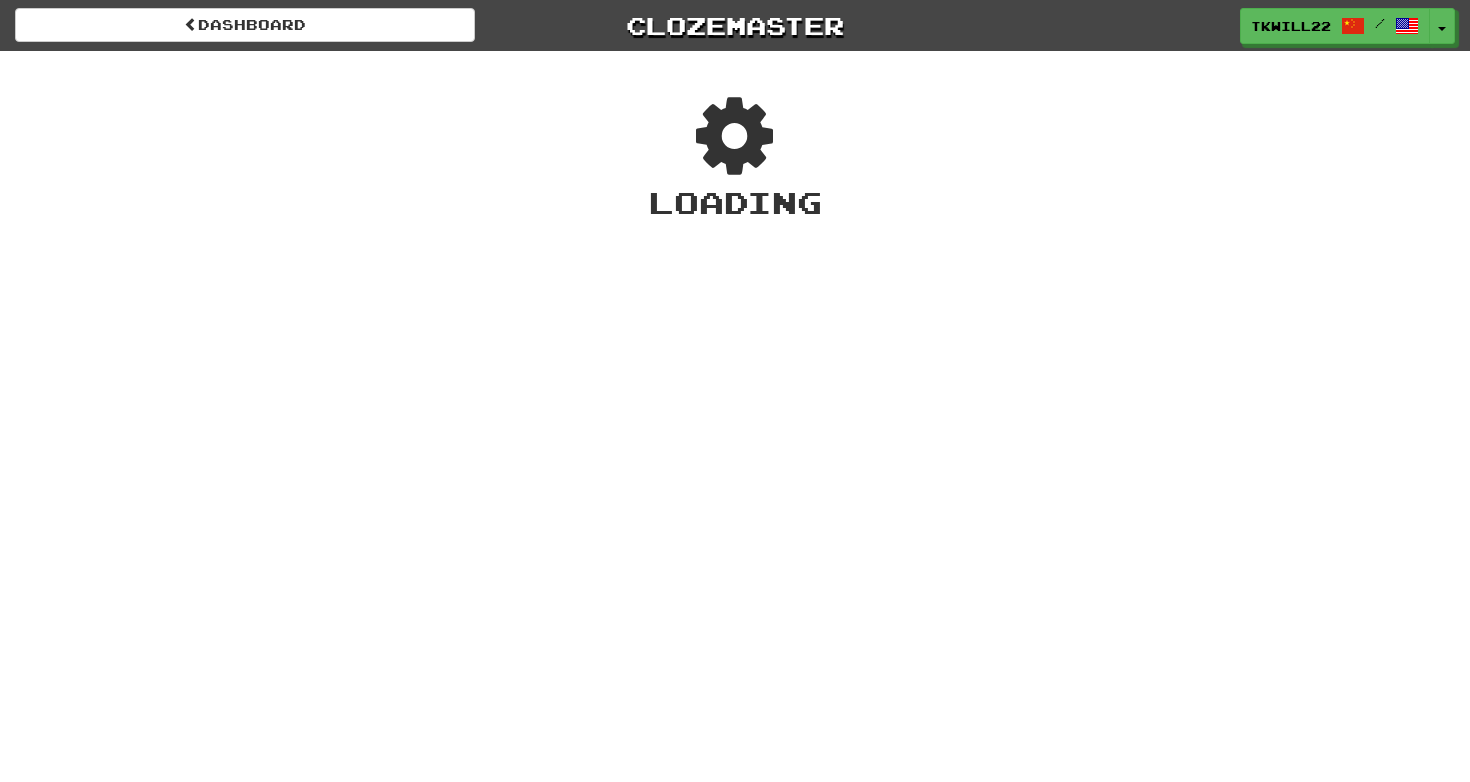 scroll, scrollTop: 0, scrollLeft: 0, axis: both 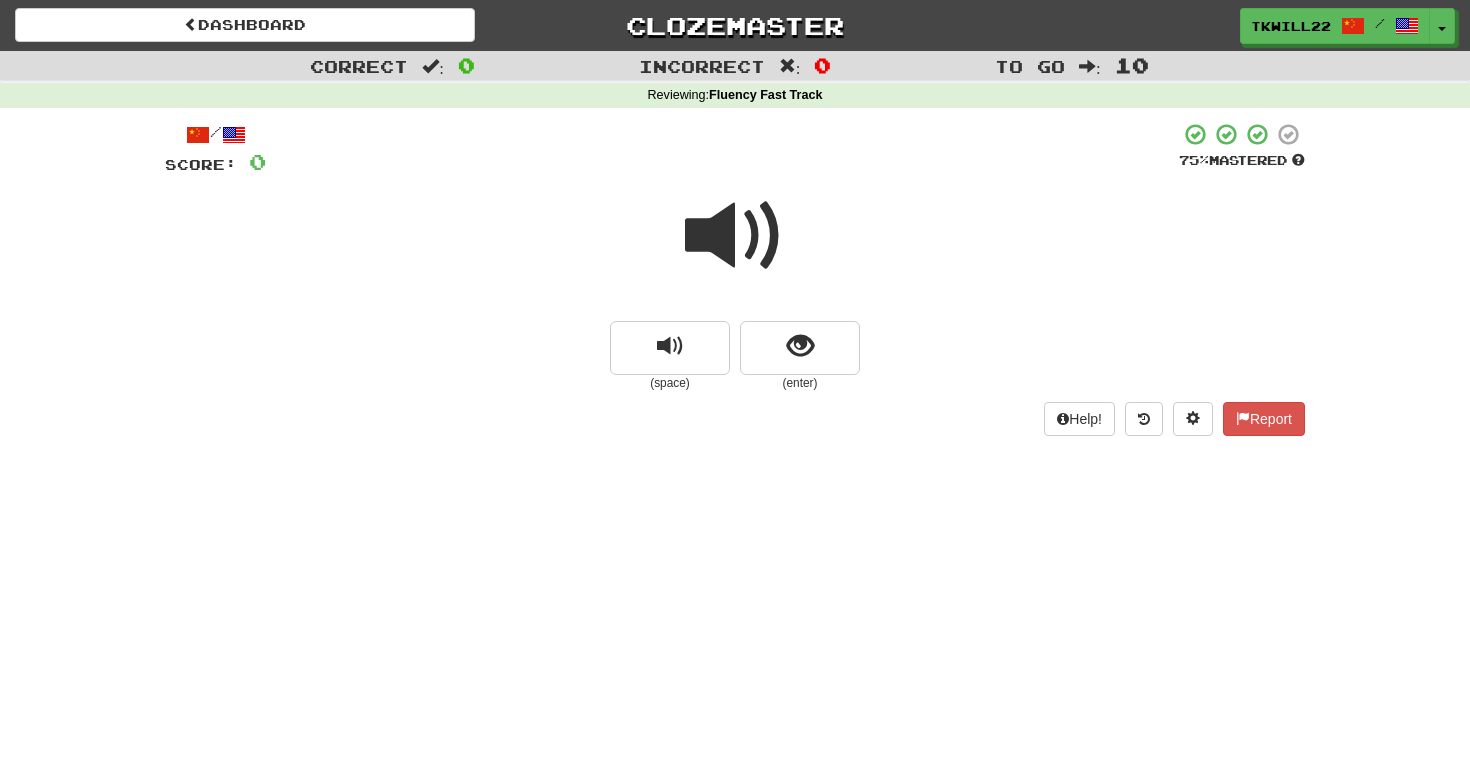 click at bounding box center [735, 236] 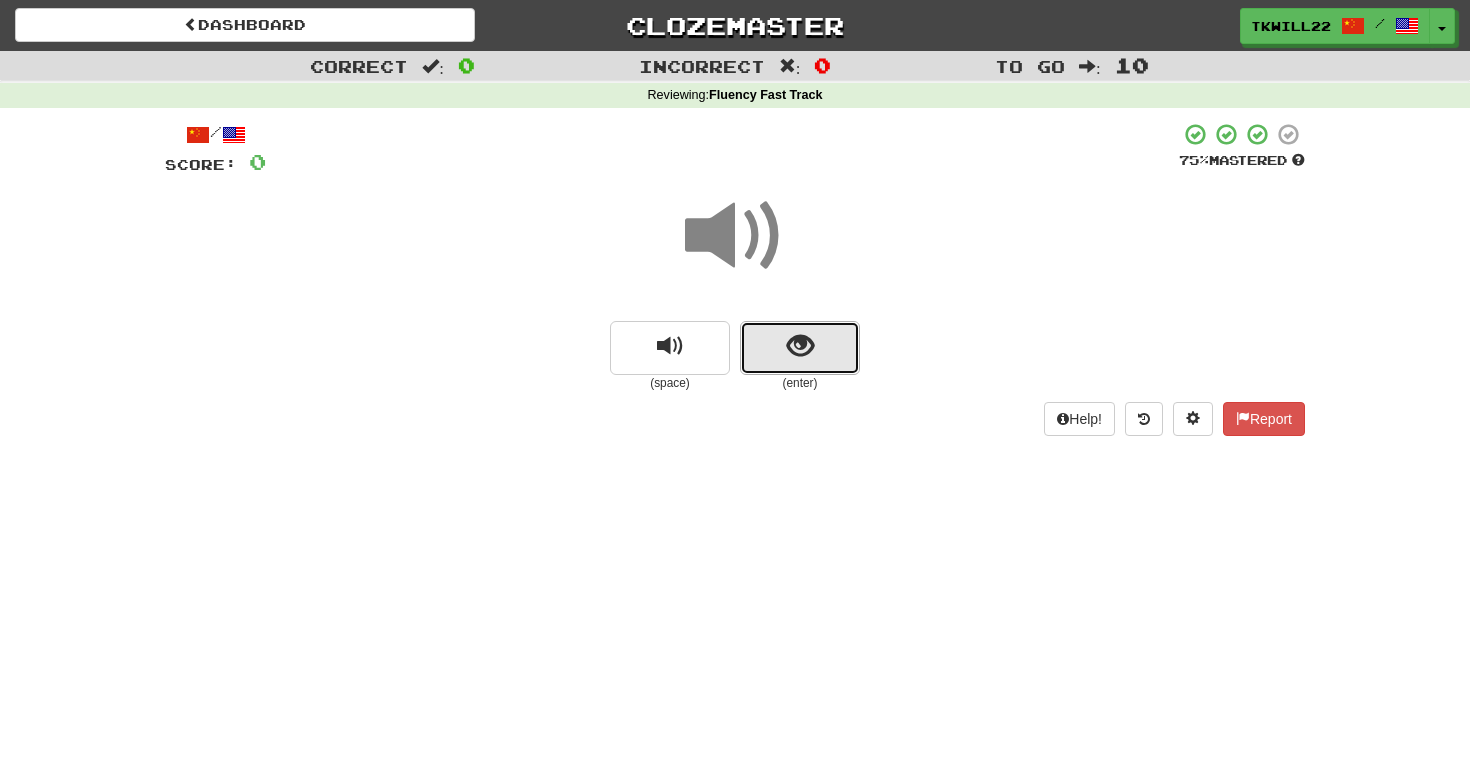 click at bounding box center (800, 348) 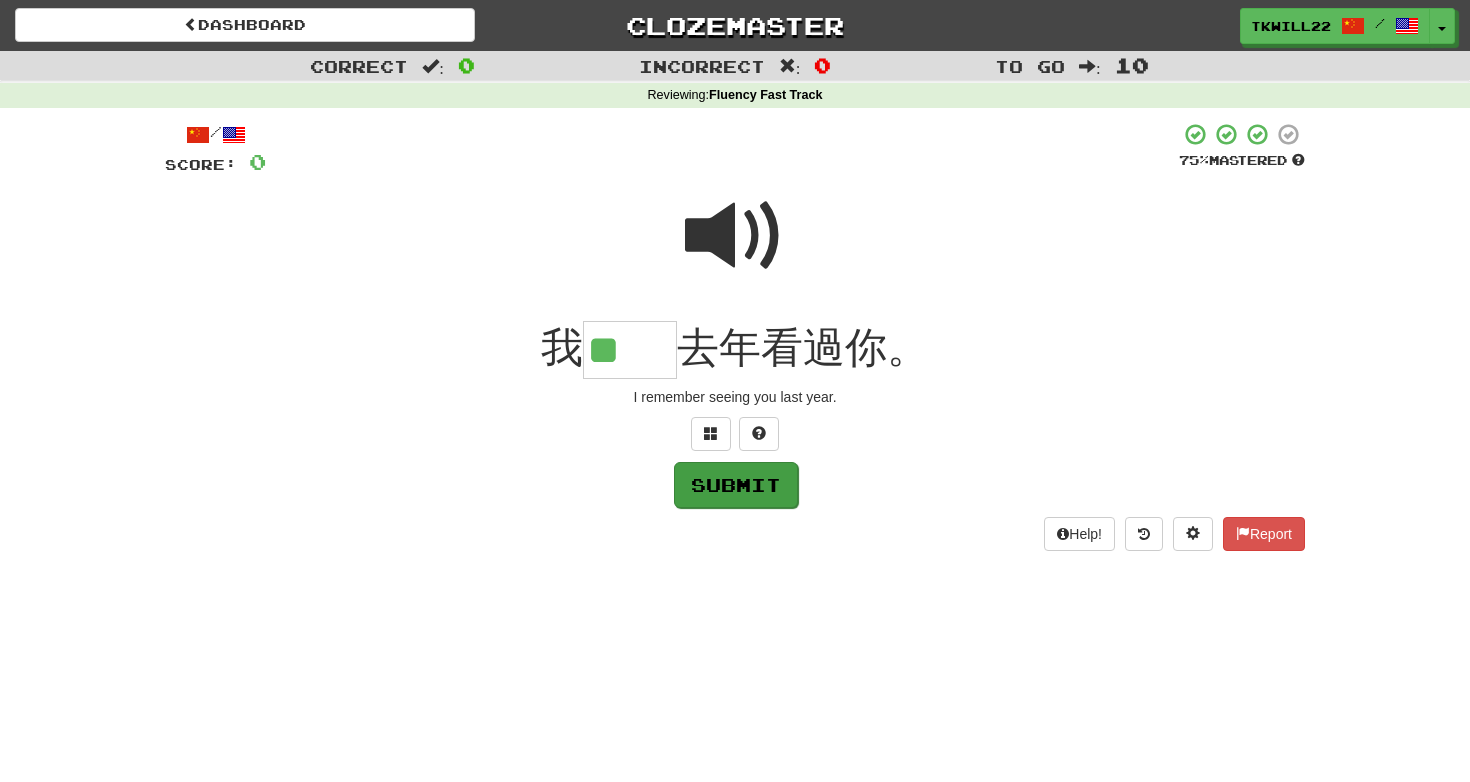 type on "**" 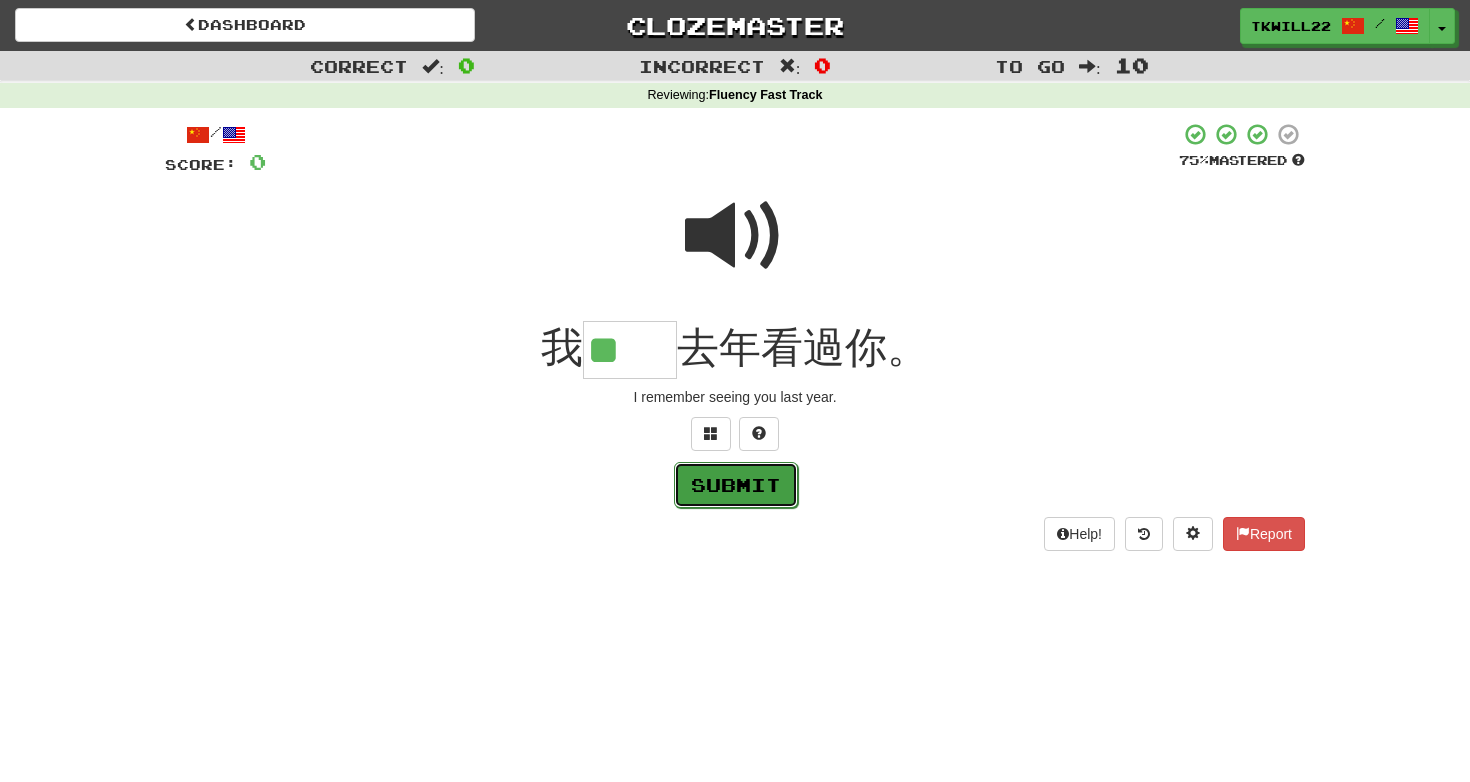 click on "Submit" at bounding box center (736, 485) 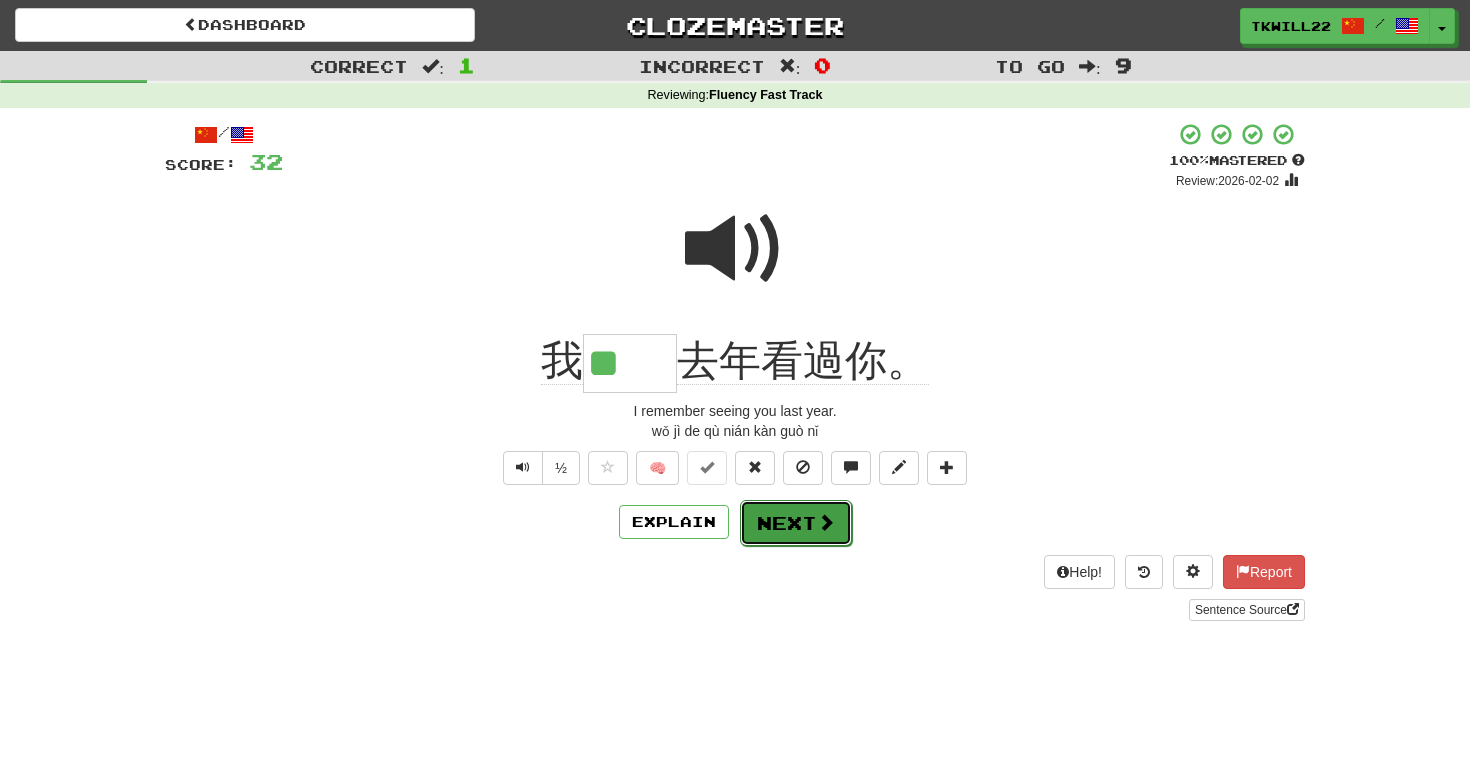 click on "Next" at bounding box center (796, 523) 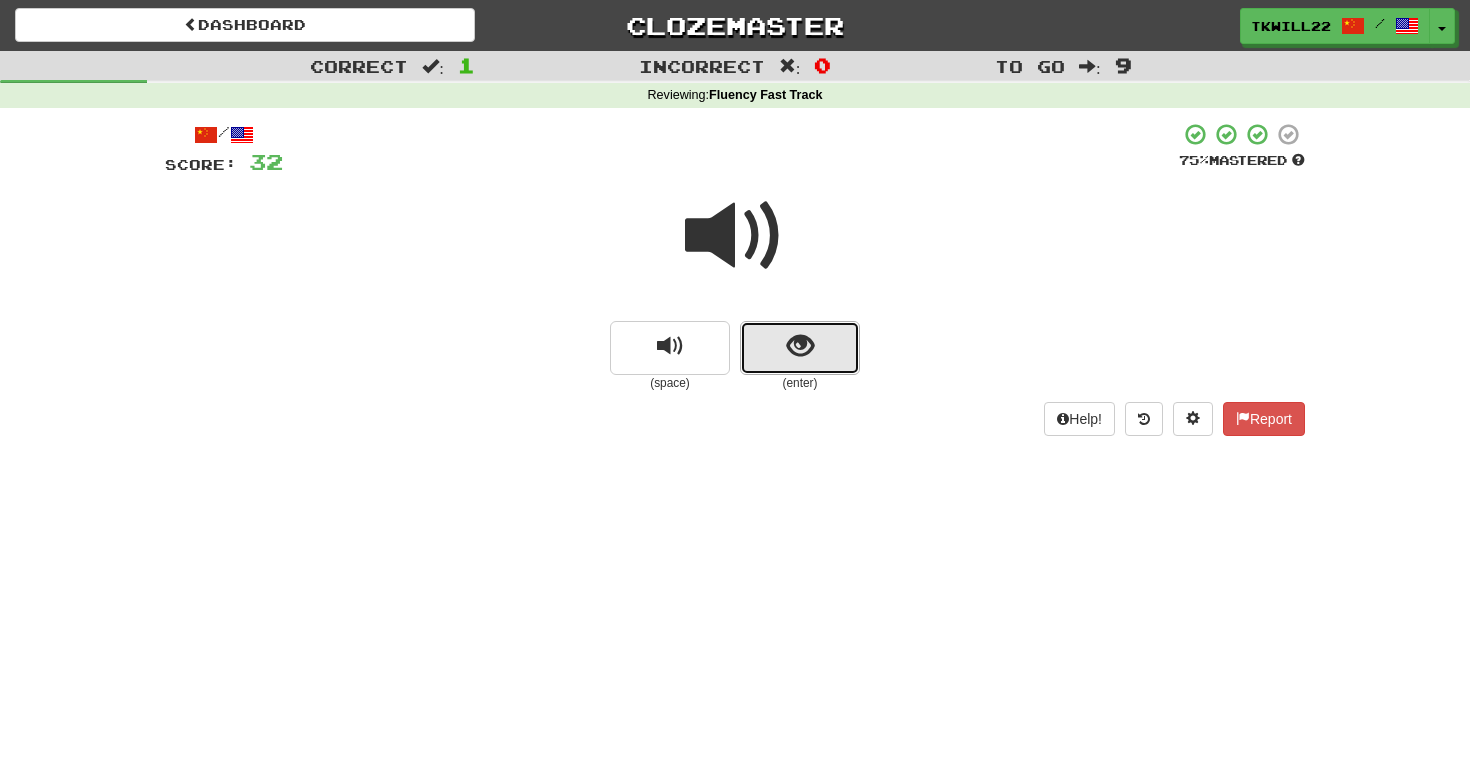 click at bounding box center [800, 346] 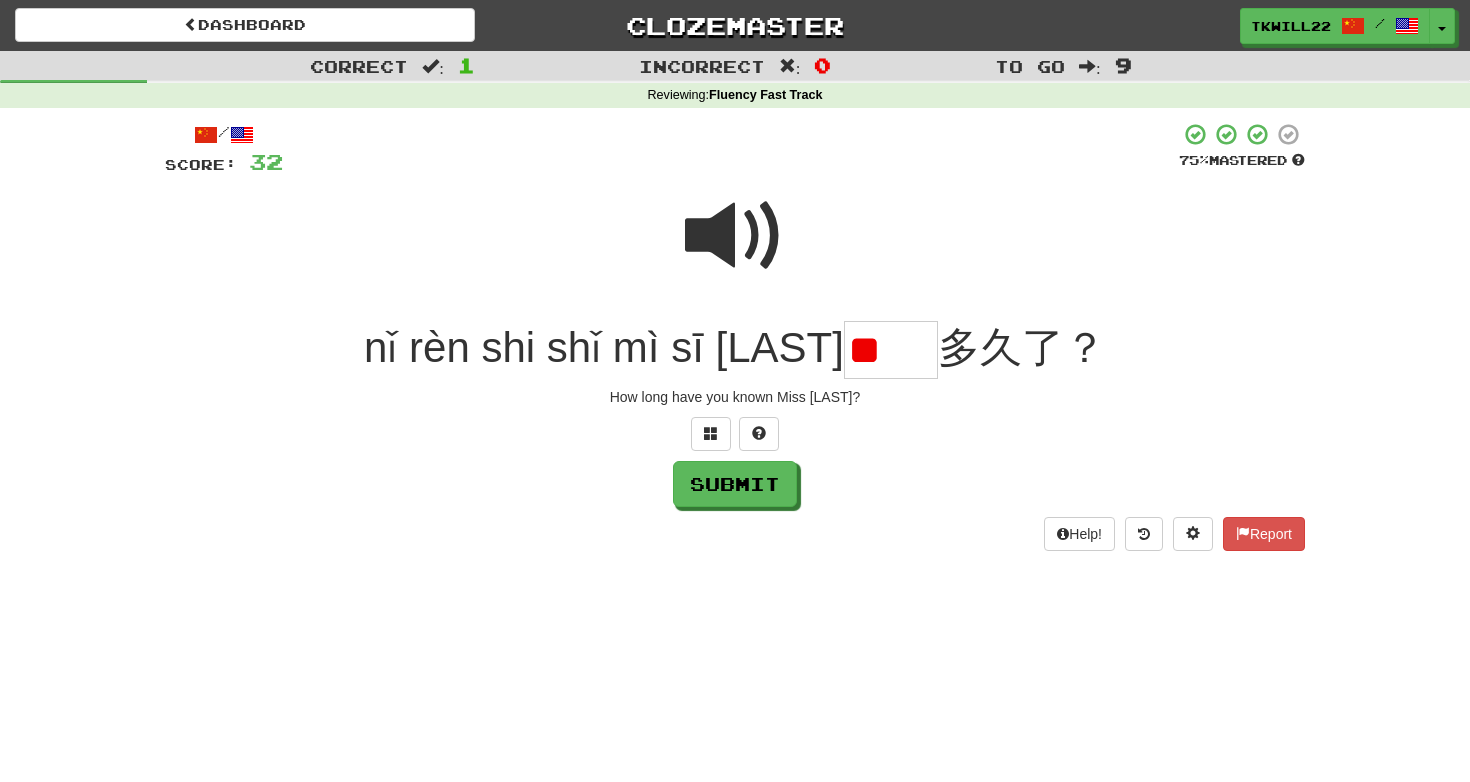 scroll, scrollTop: 0, scrollLeft: 0, axis: both 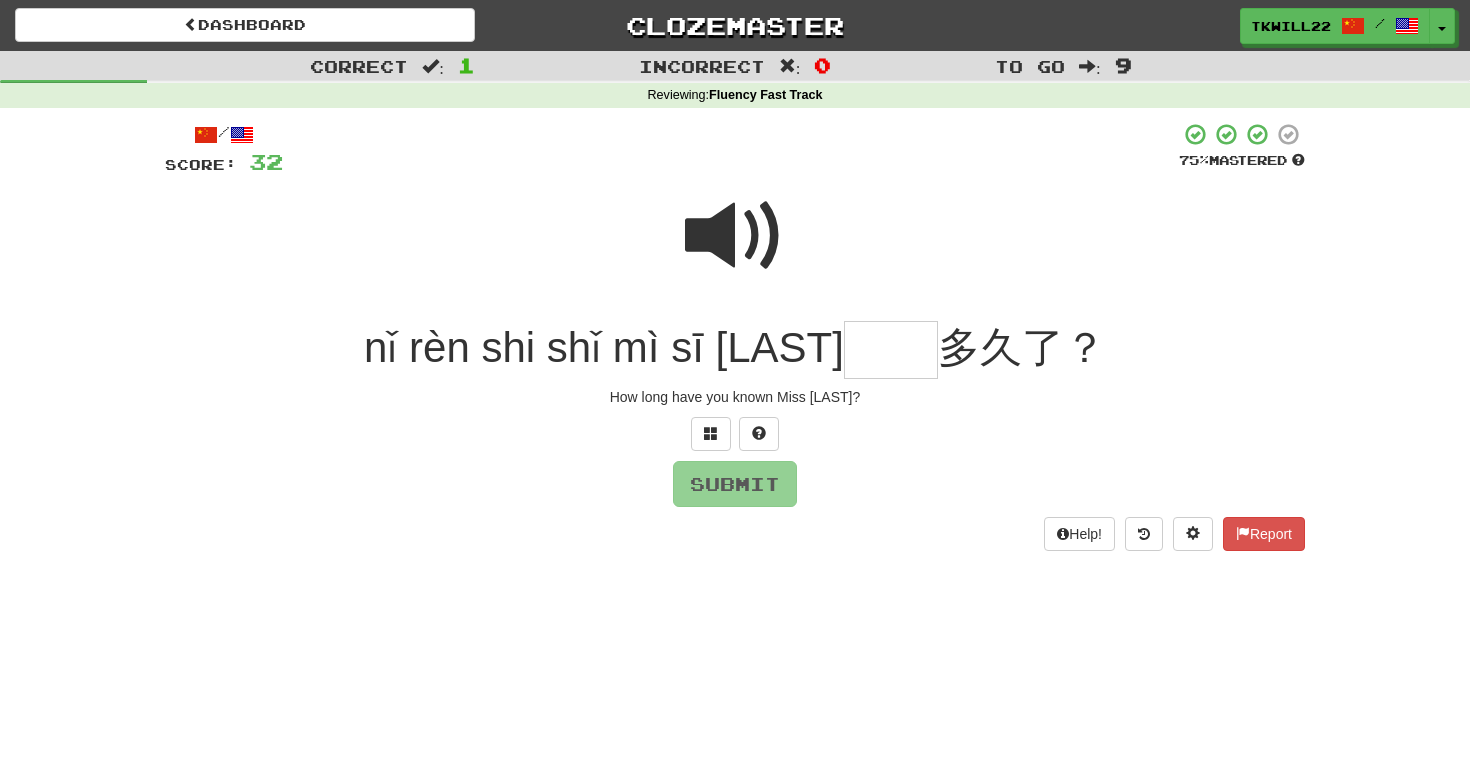 click at bounding box center [735, 236] 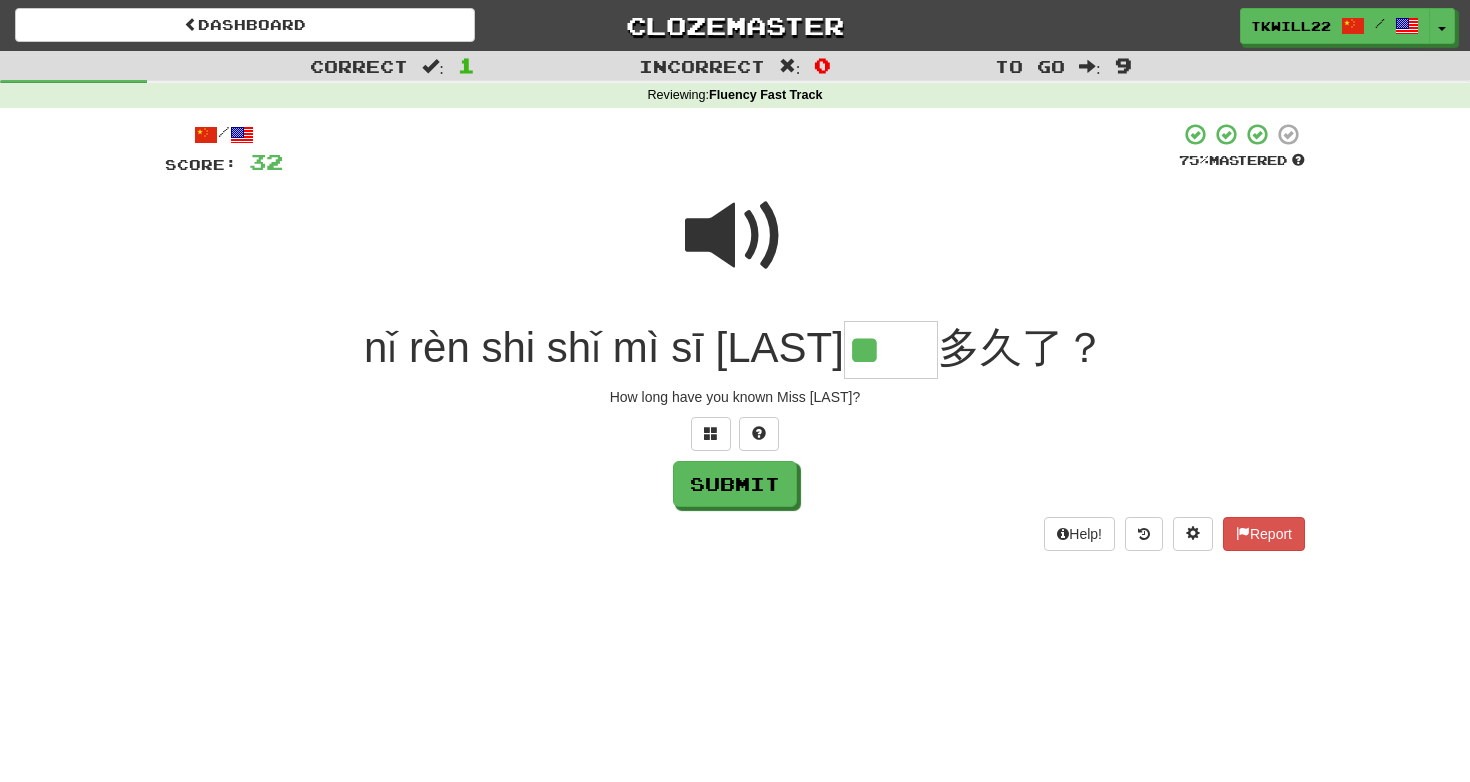 scroll, scrollTop: 0, scrollLeft: 0, axis: both 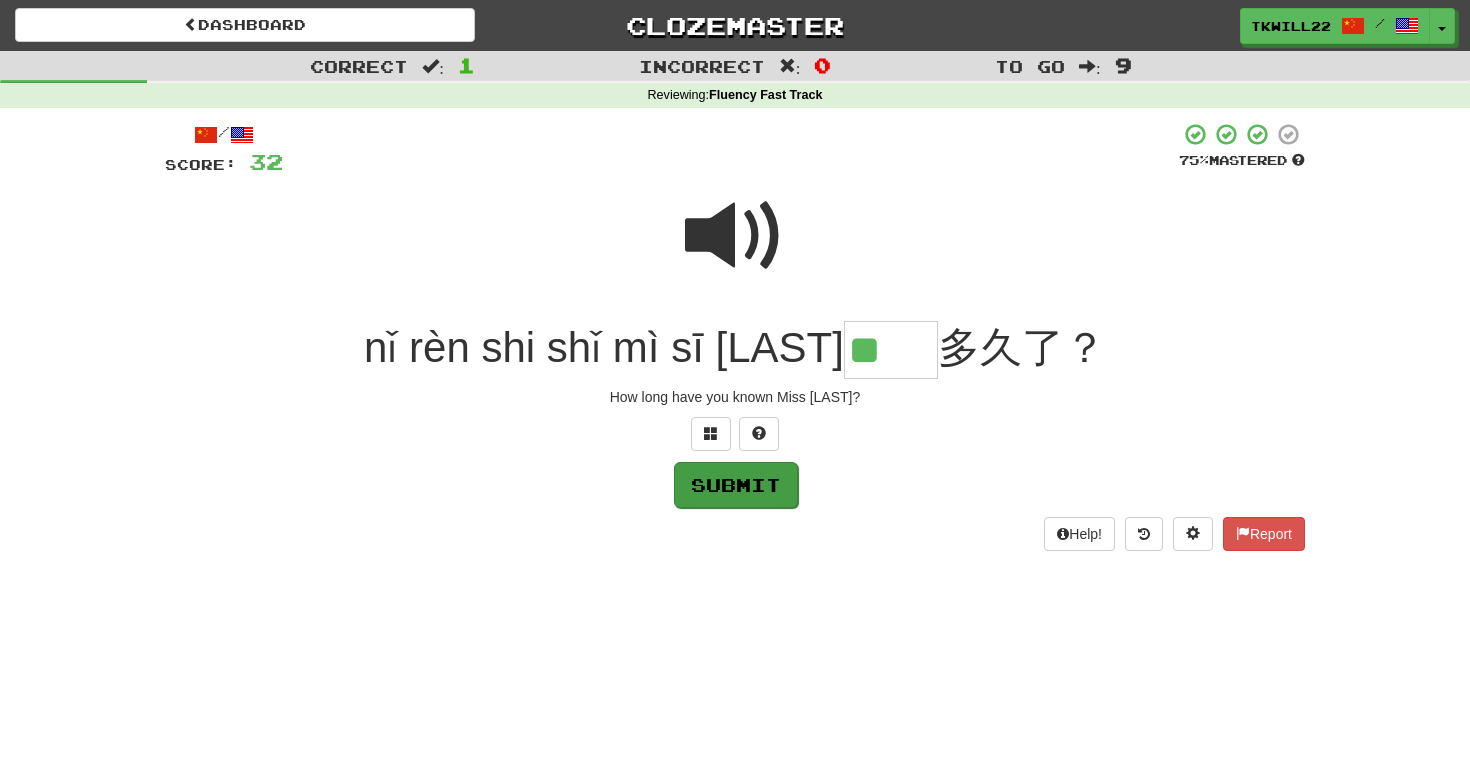 type on "**" 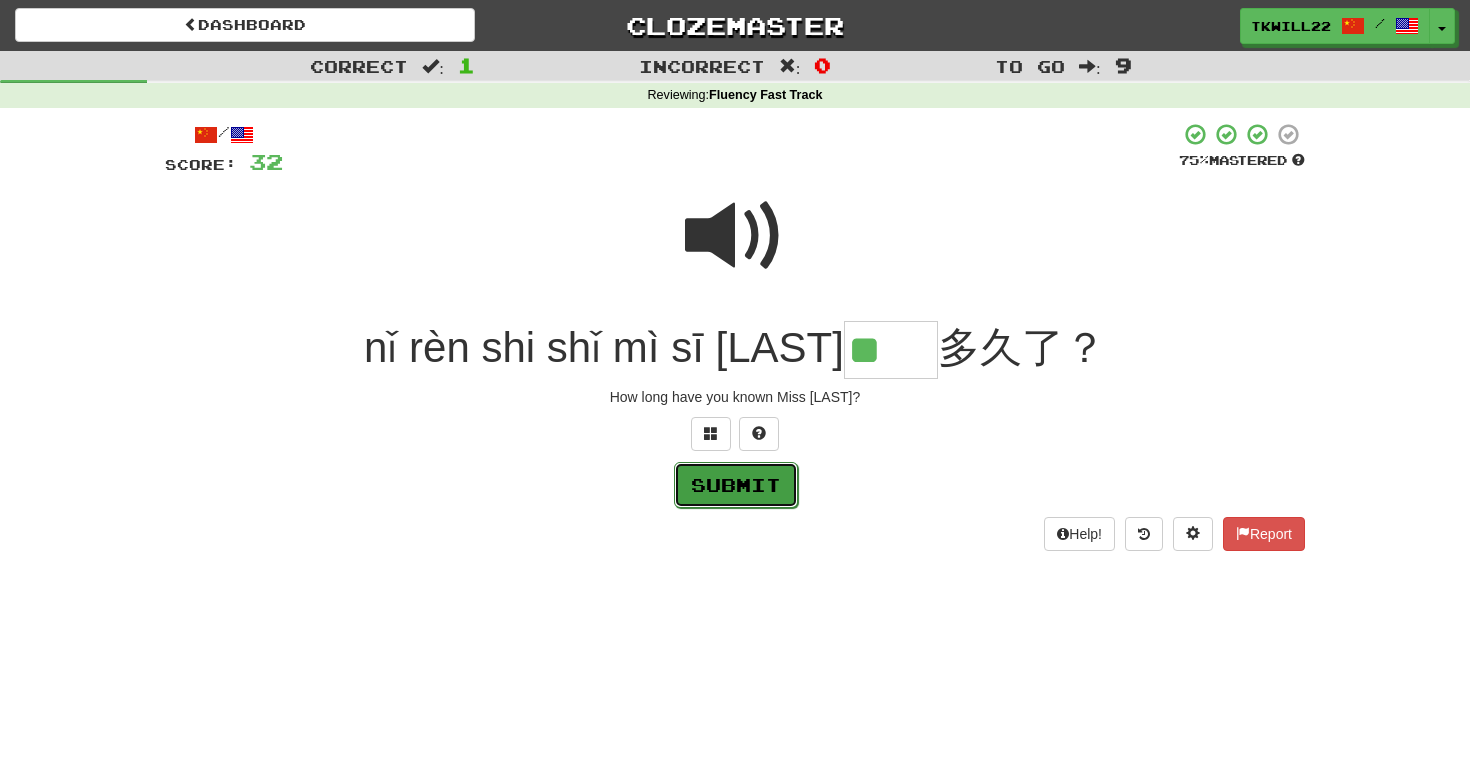 click on "Submit" at bounding box center (736, 485) 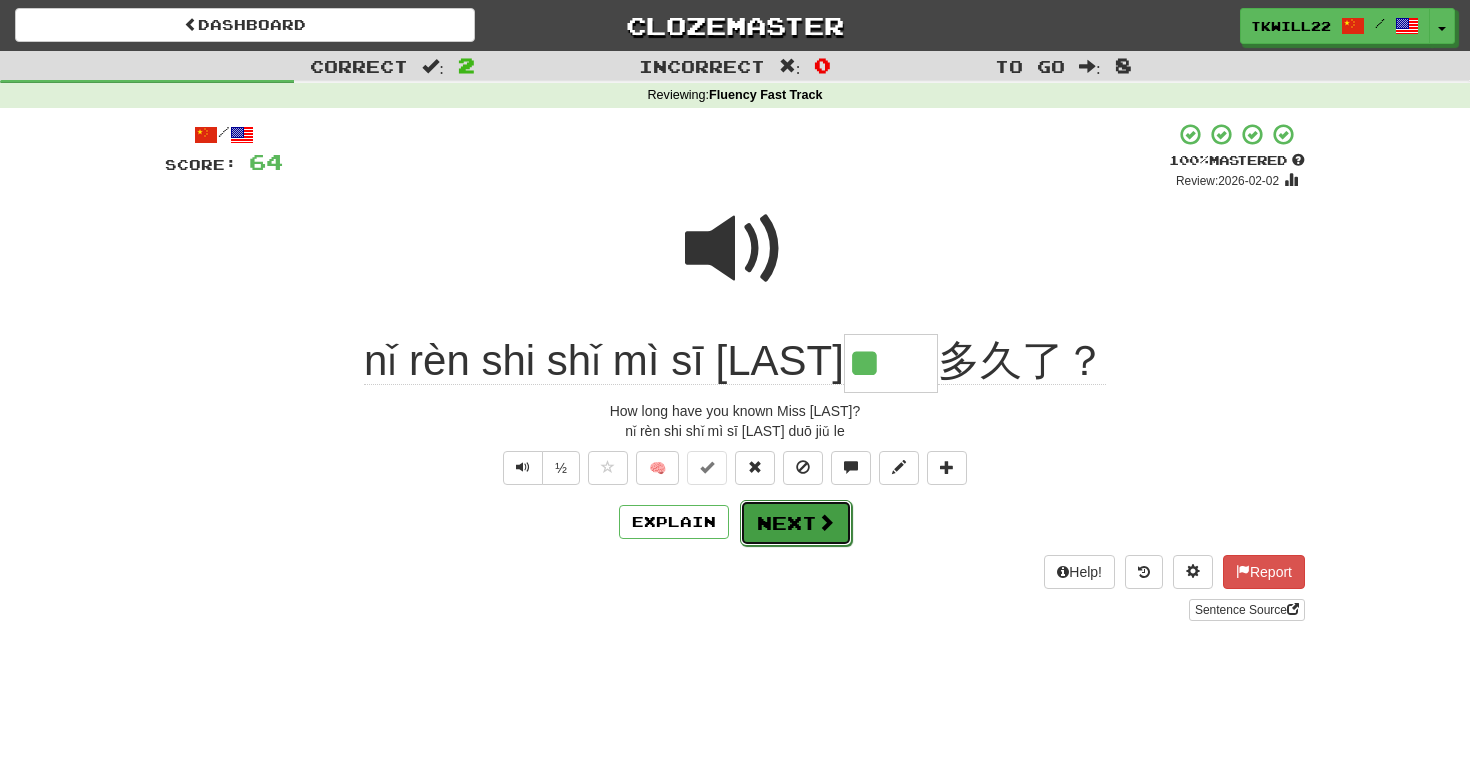 click on "Next" at bounding box center [796, 523] 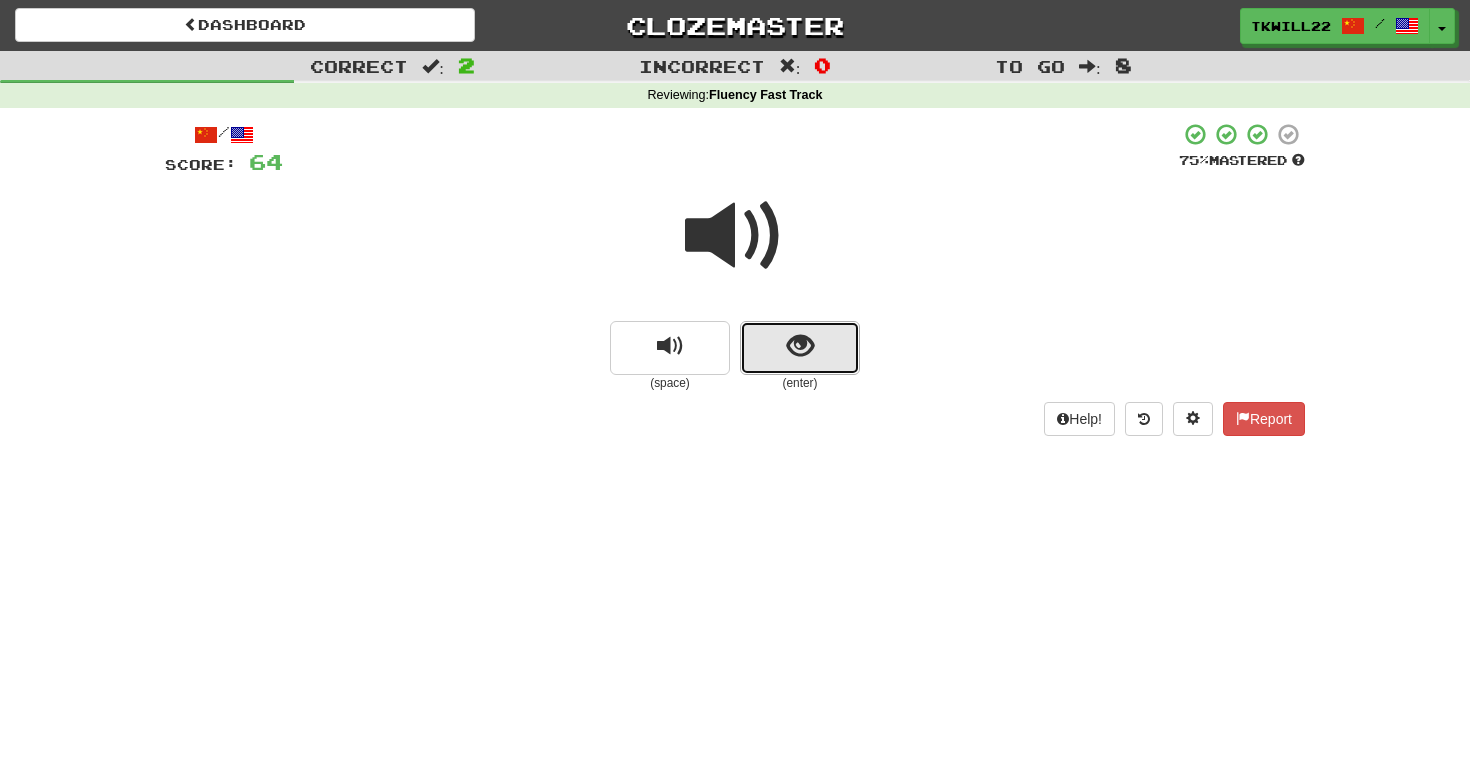 click at bounding box center [800, 346] 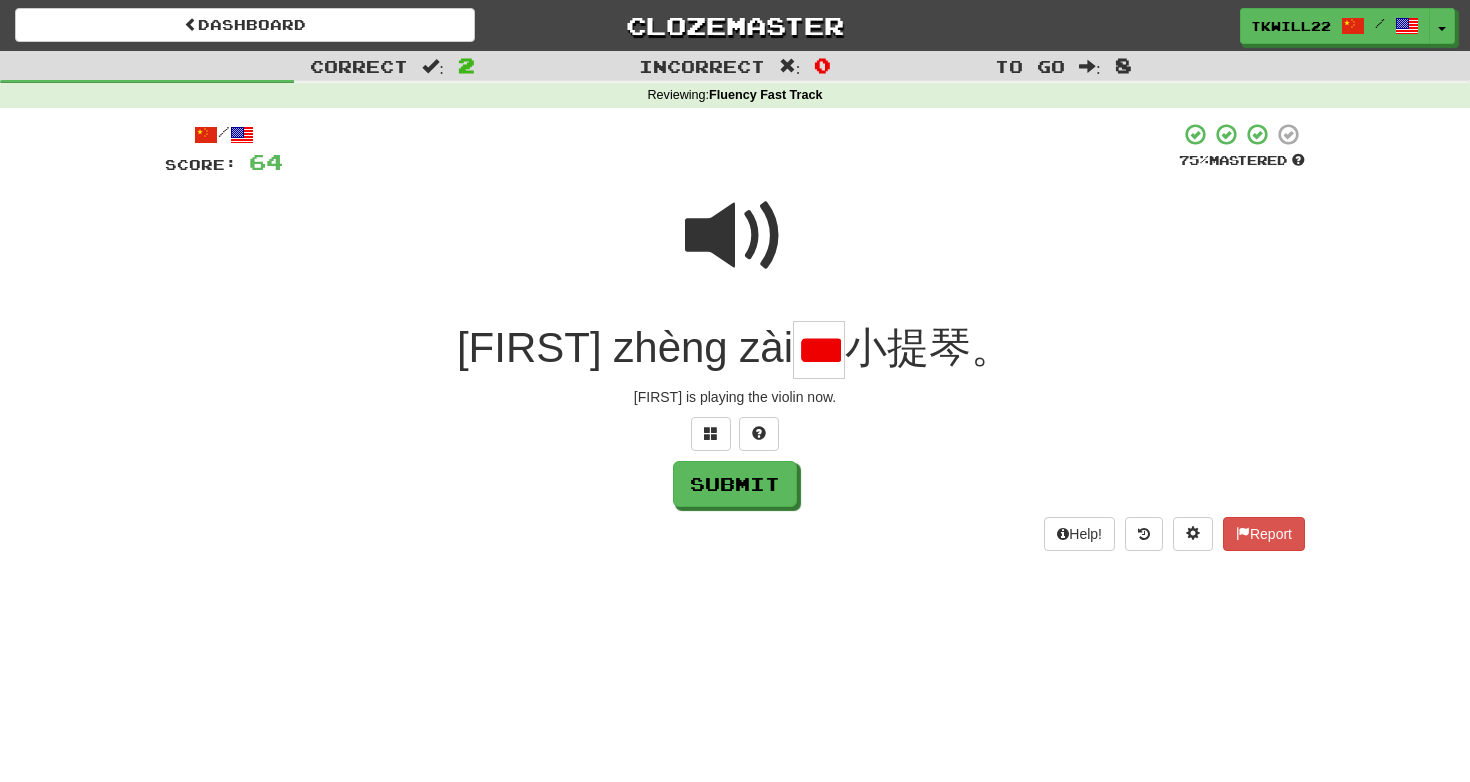 scroll, scrollTop: 0, scrollLeft: 11, axis: horizontal 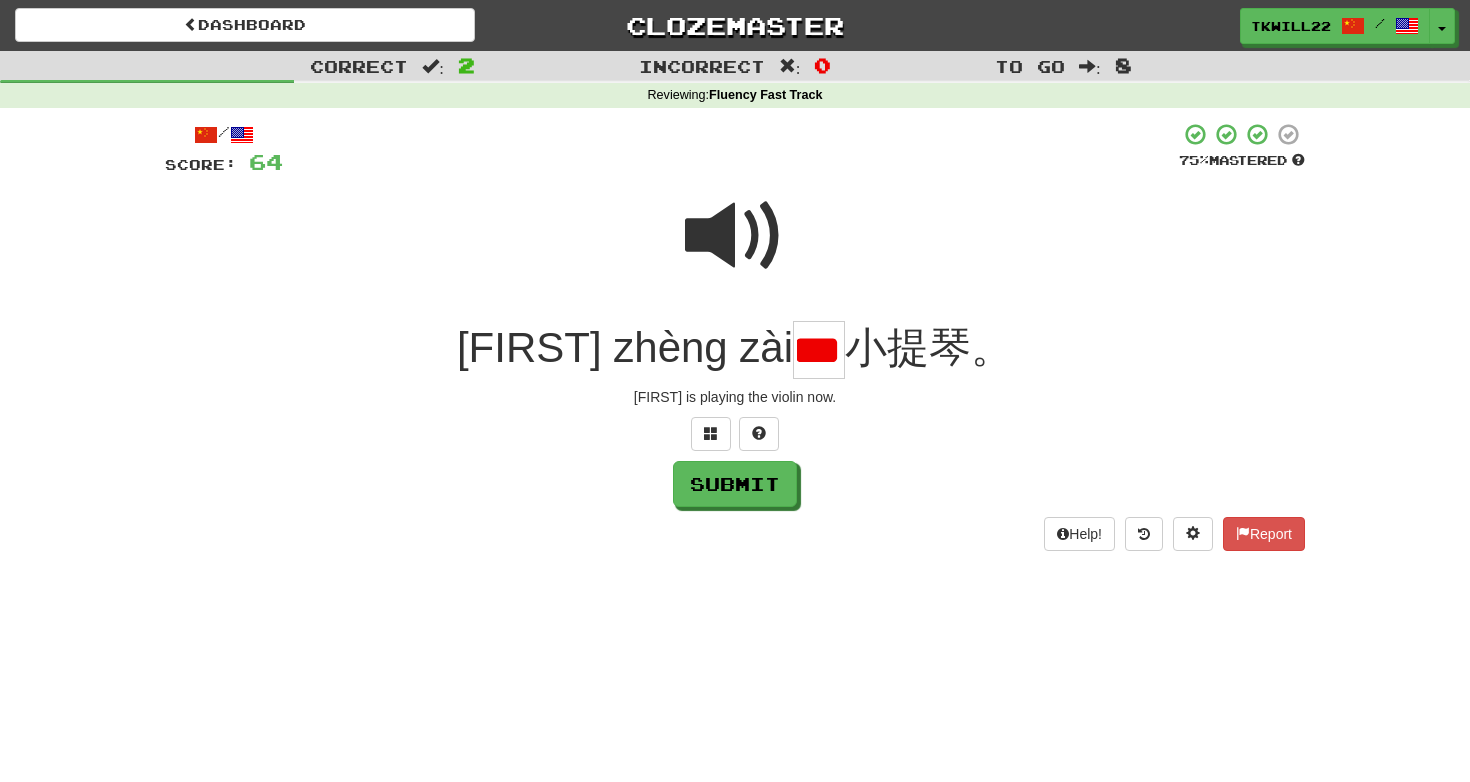 type on "*" 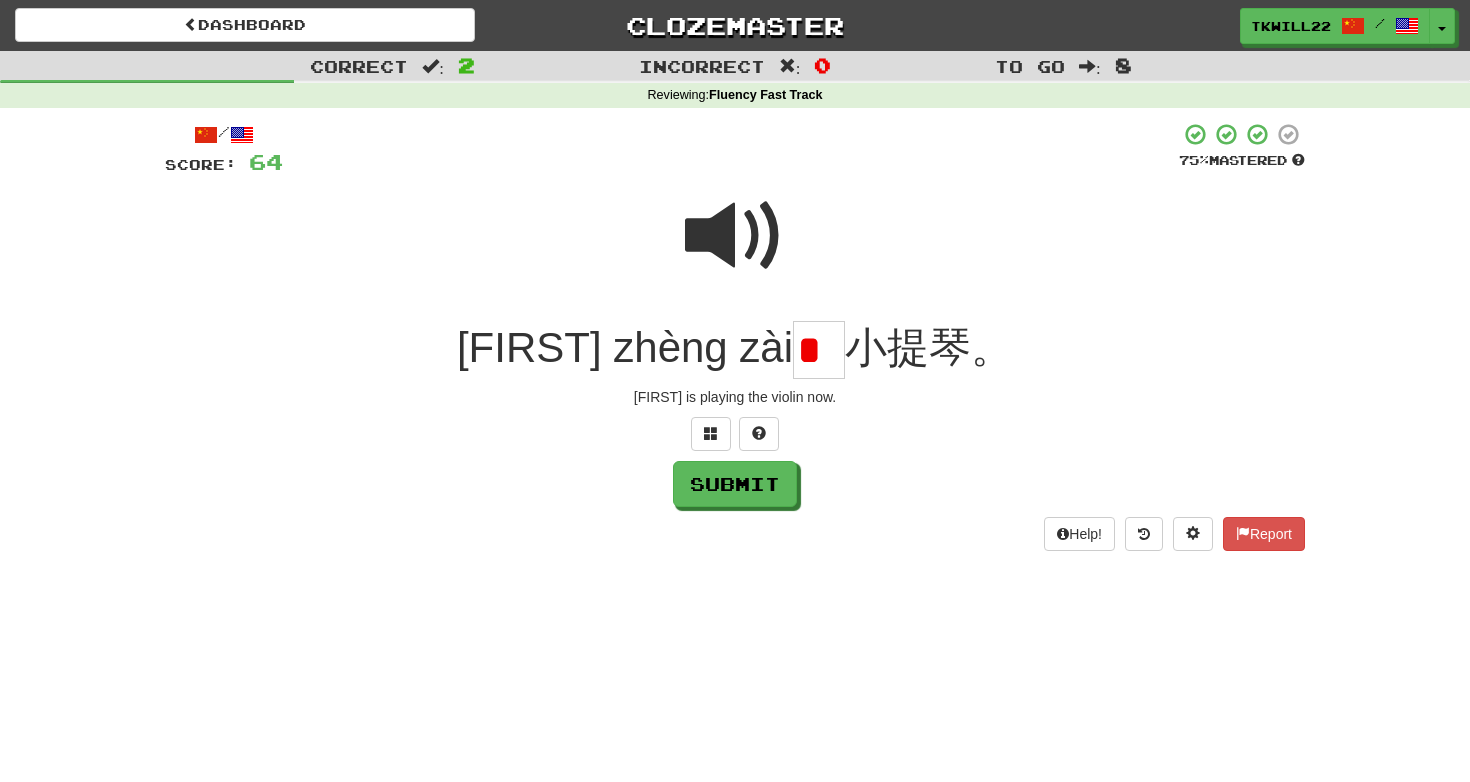 scroll, scrollTop: 0, scrollLeft: 0, axis: both 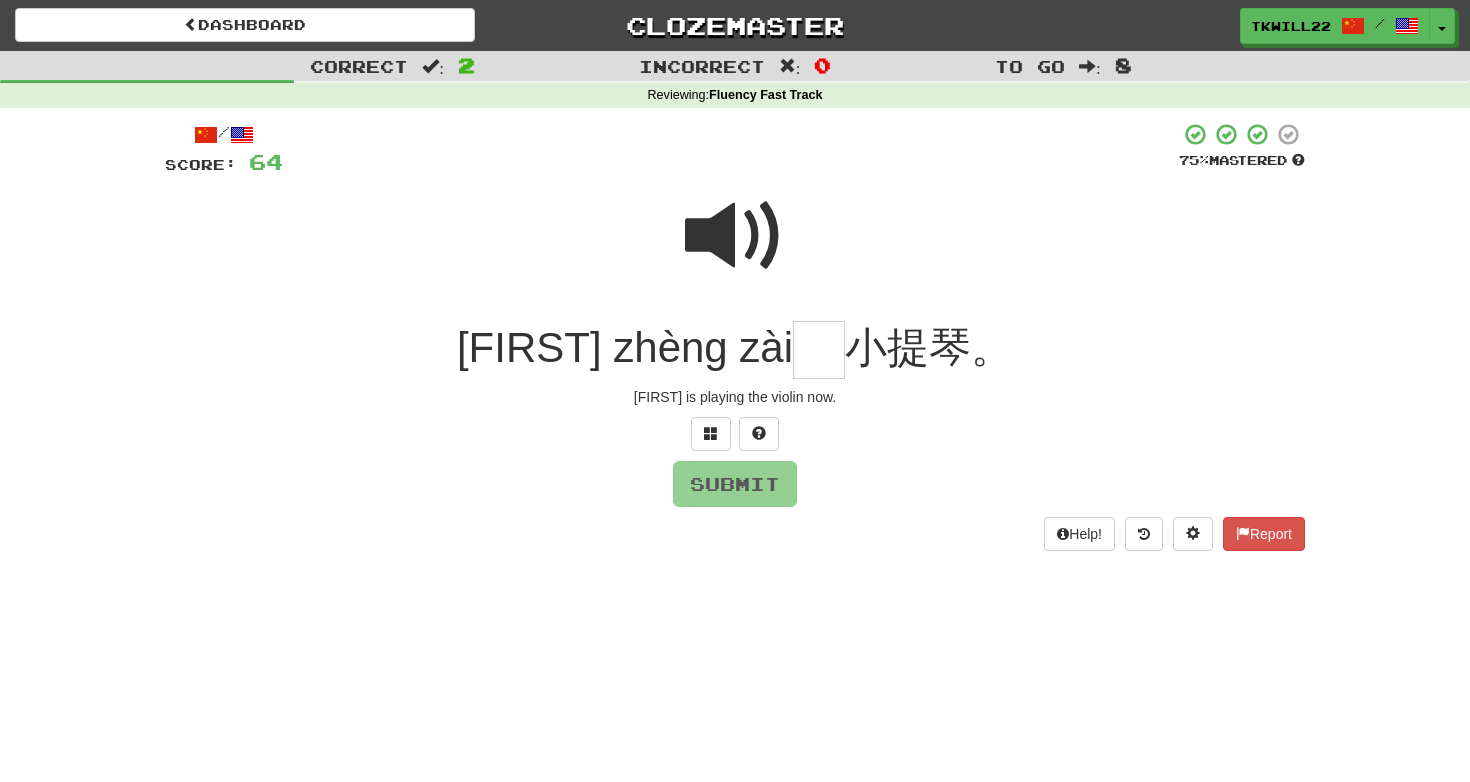 click at bounding box center (735, 236) 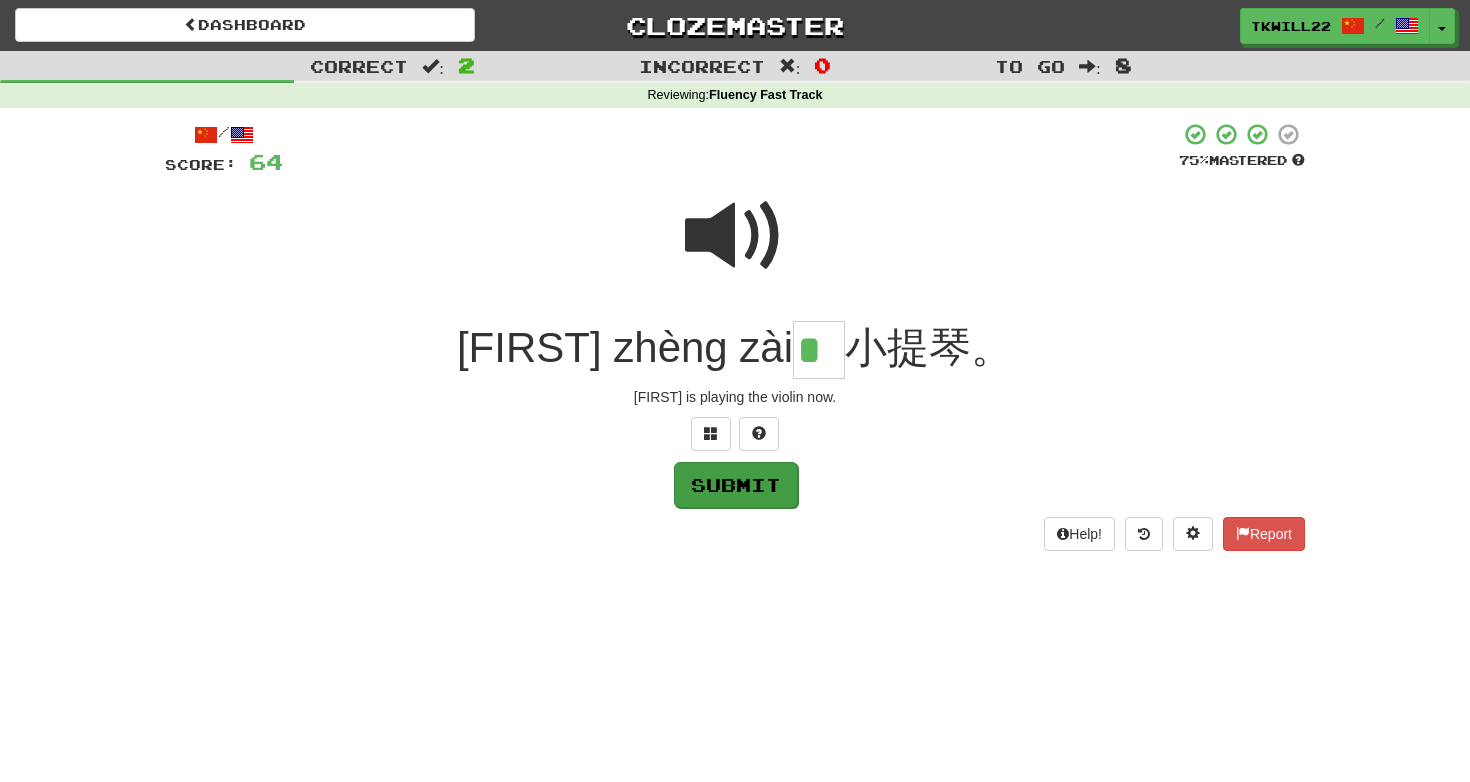 type on "*" 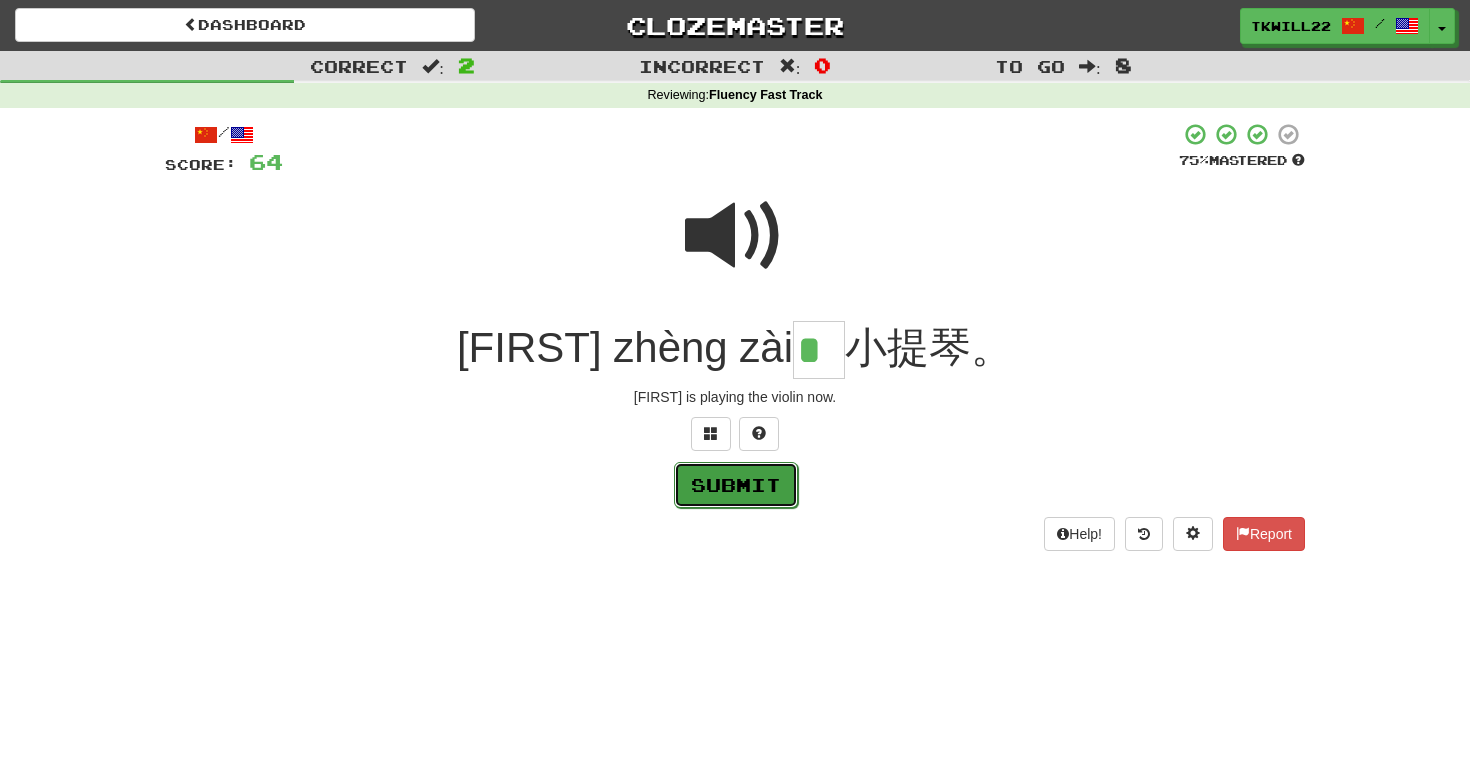 click on "Submit" at bounding box center [736, 485] 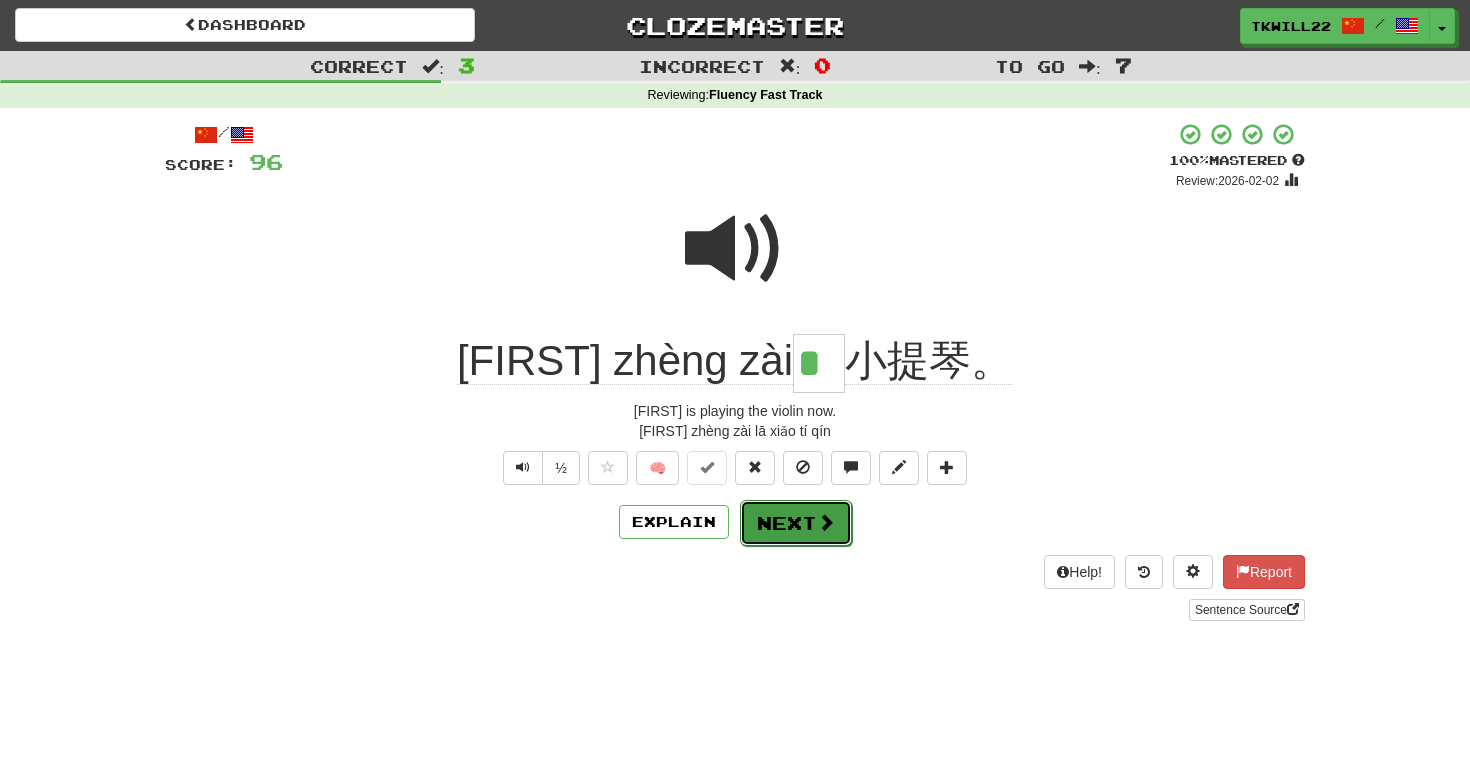 click on "Next" at bounding box center [796, 523] 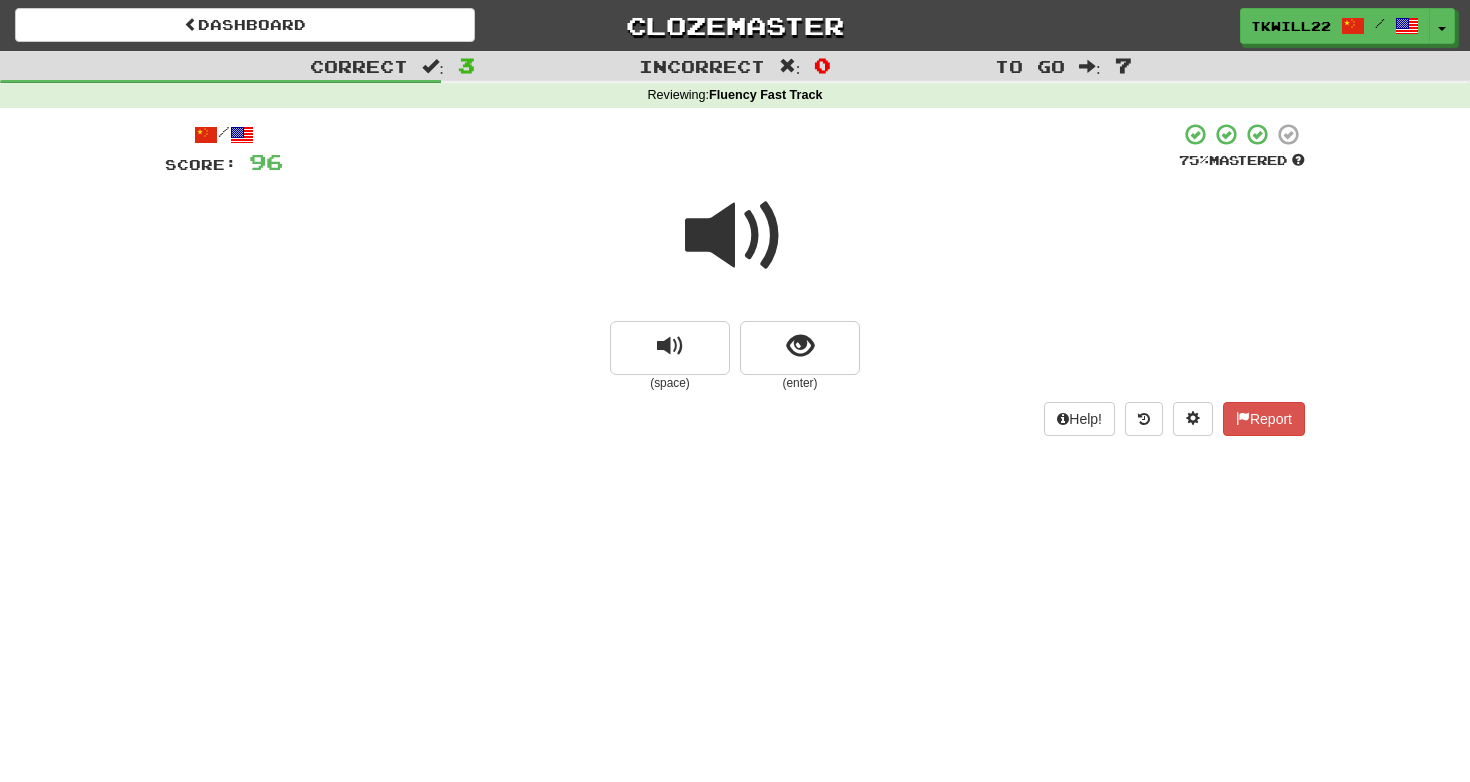 click at bounding box center [735, 236] 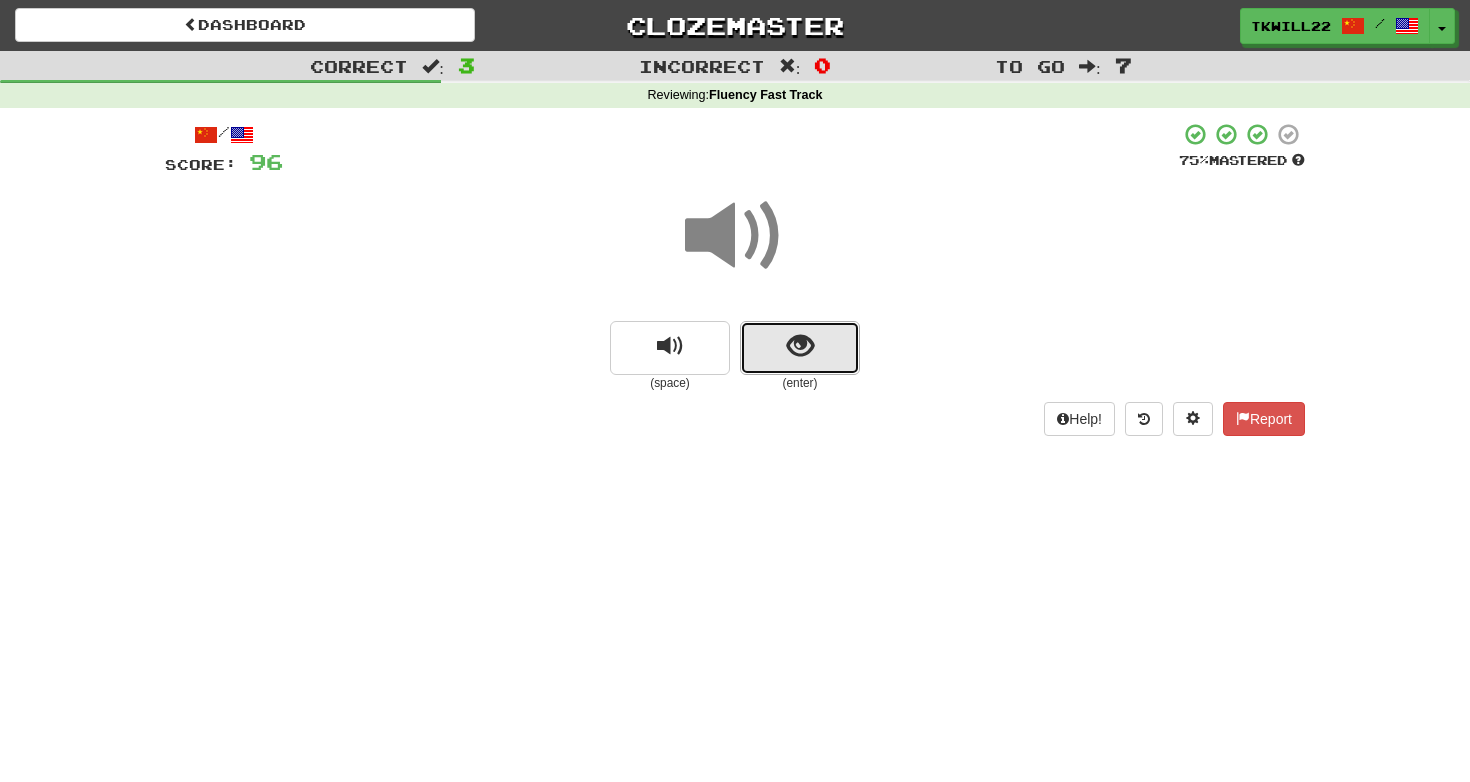 click at bounding box center [800, 348] 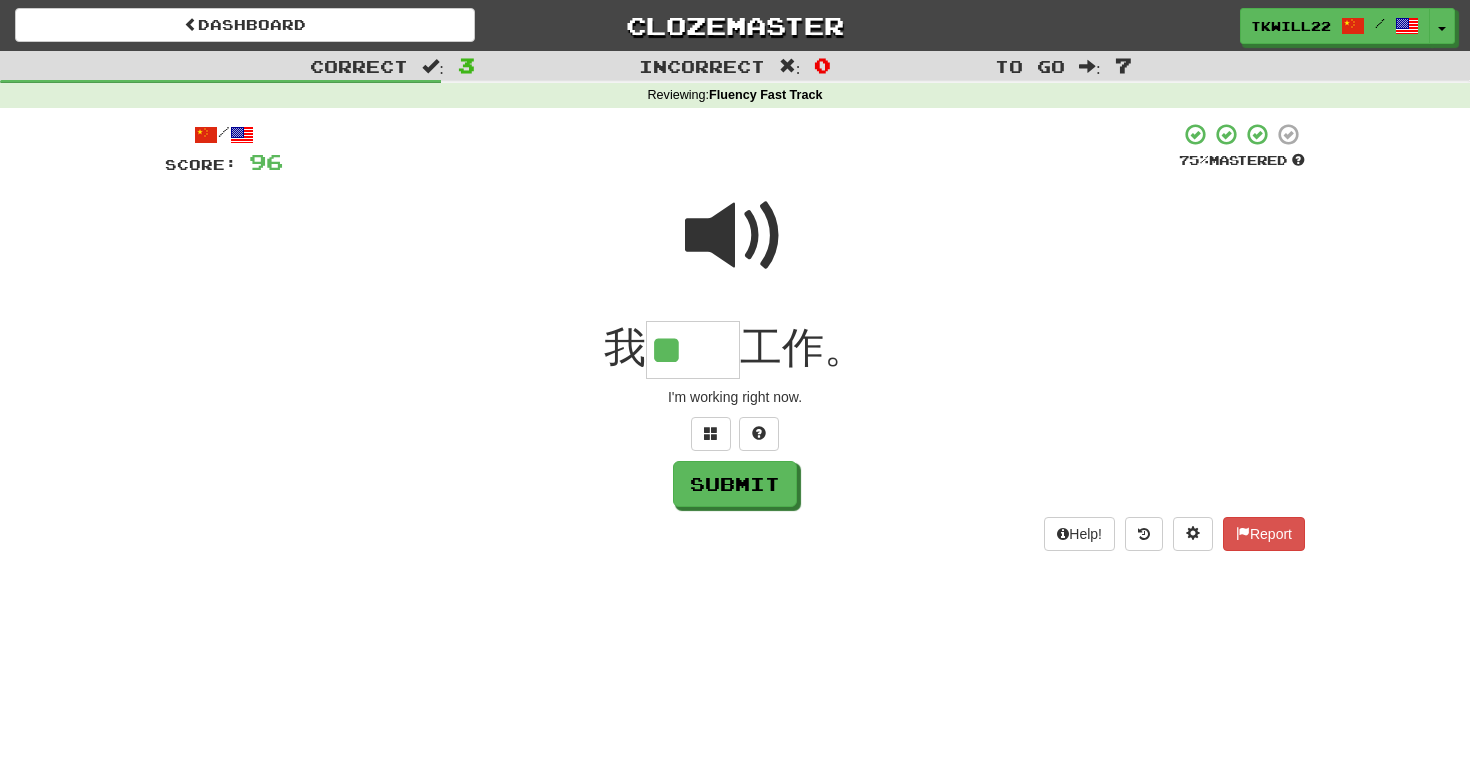 scroll, scrollTop: 0, scrollLeft: 0, axis: both 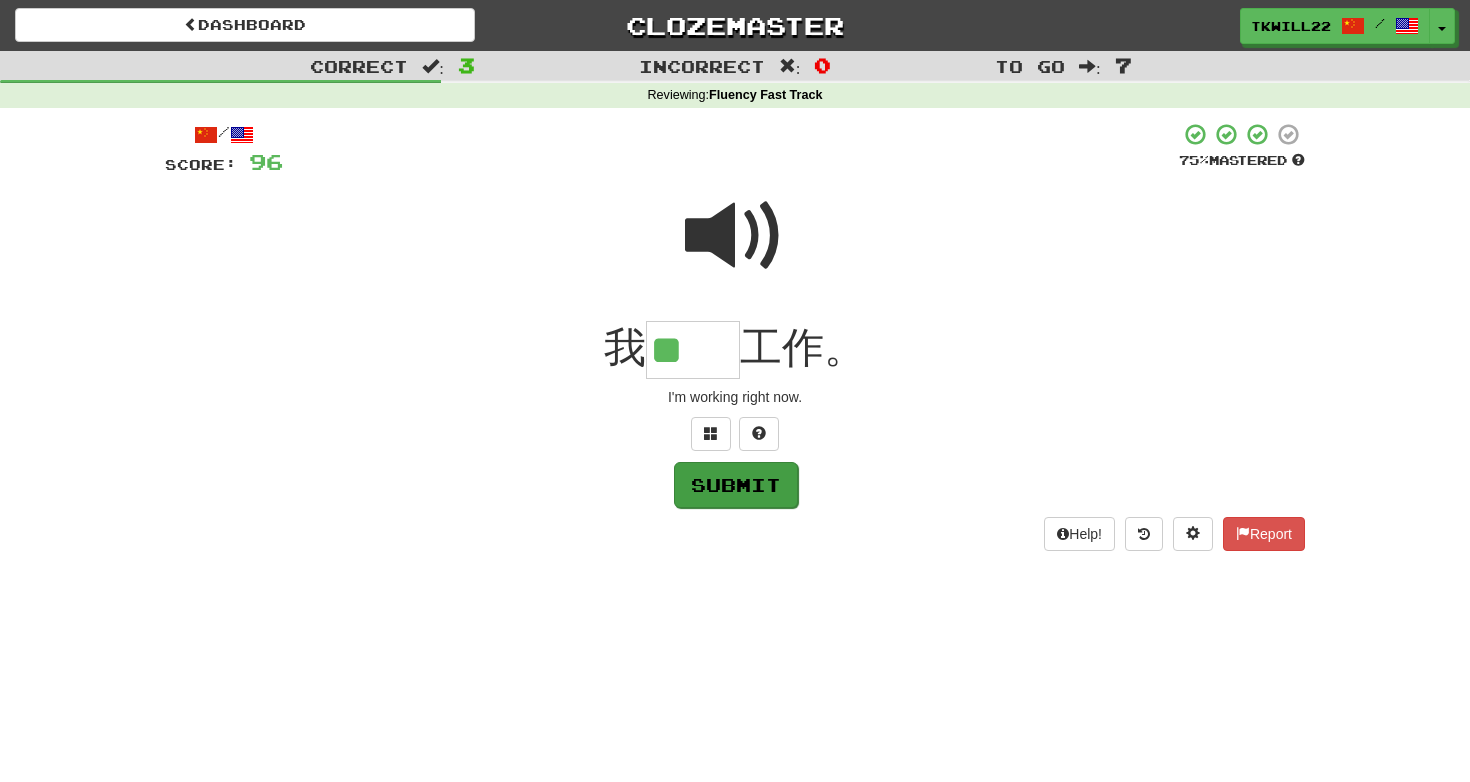 type on "**" 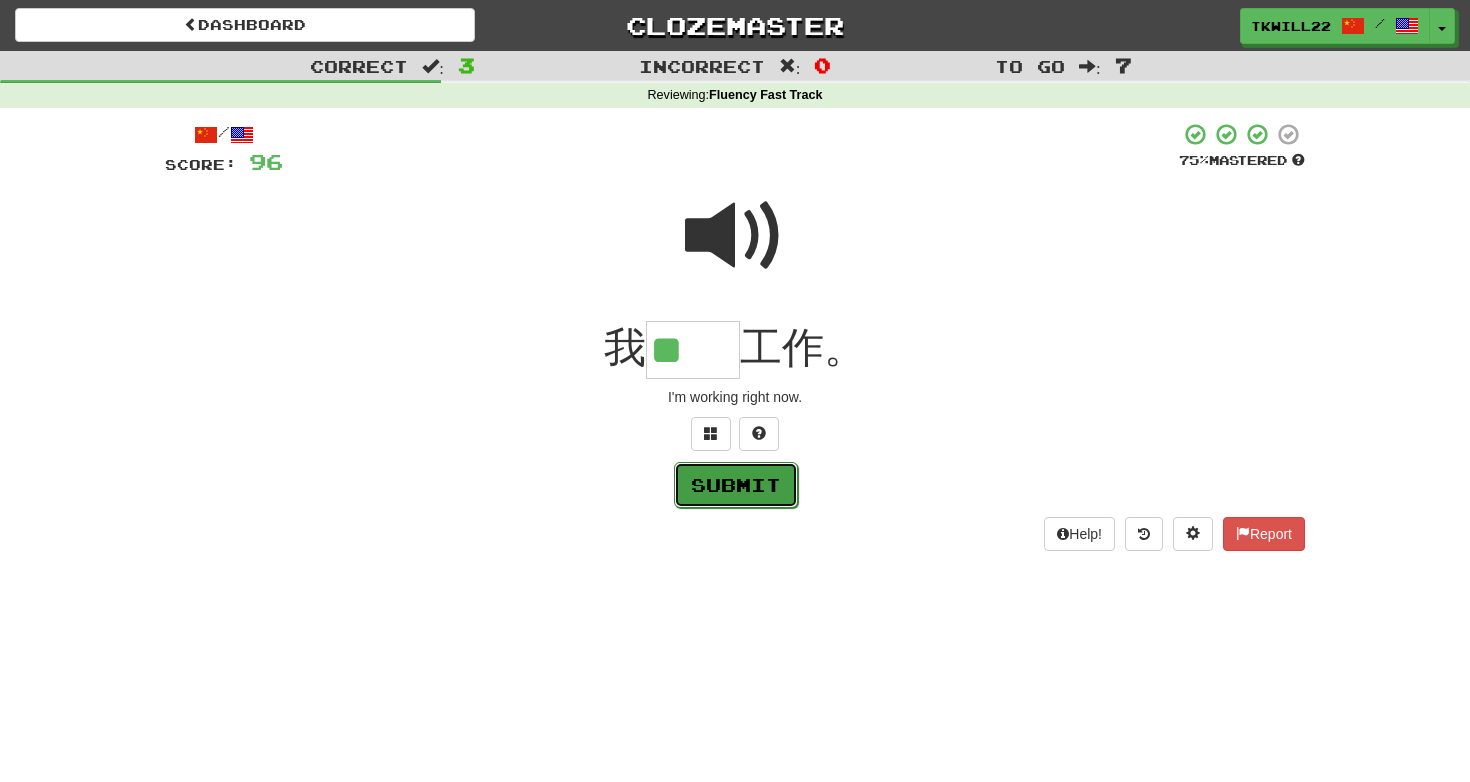 click on "Submit" at bounding box center [736, 485] 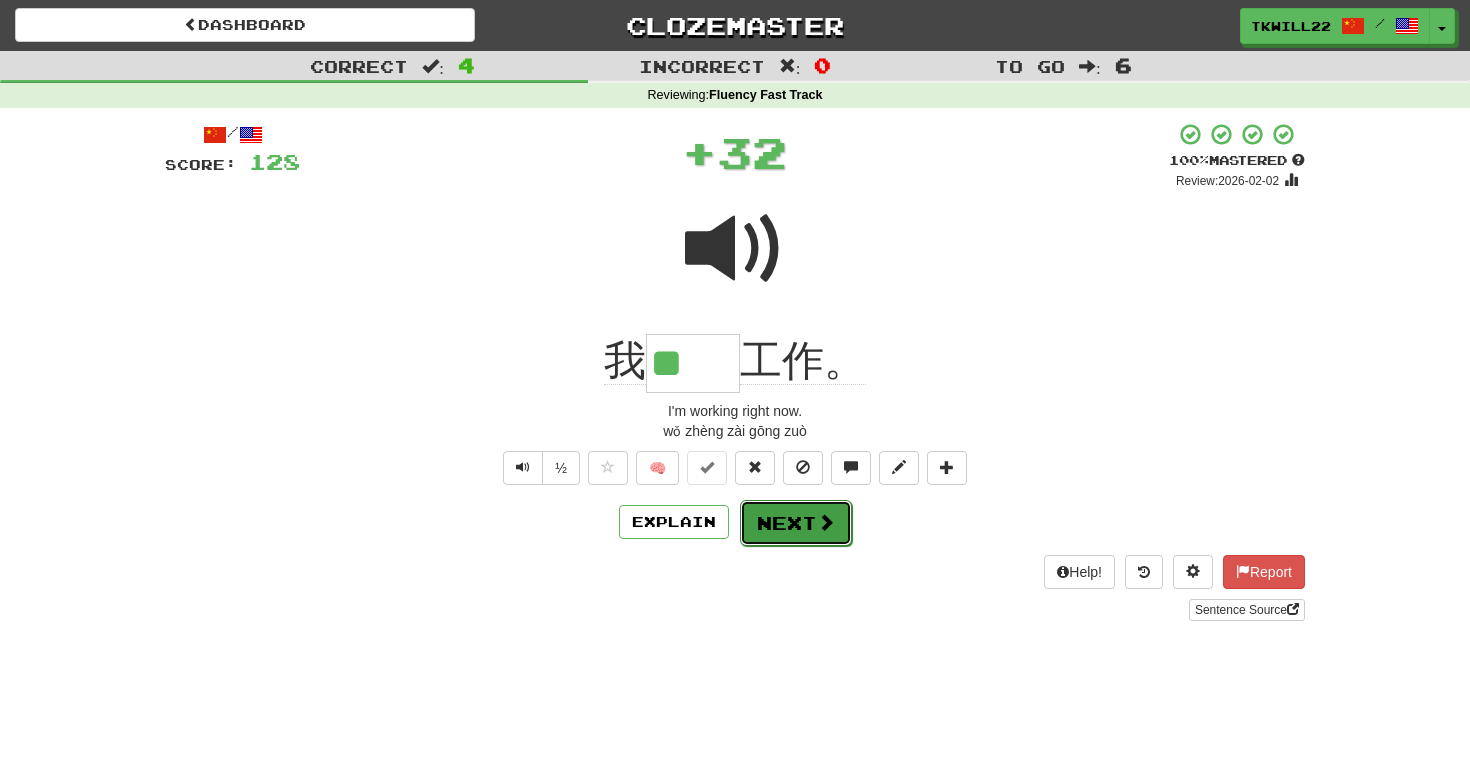 click on "Next" at bounding box center [796, 523] 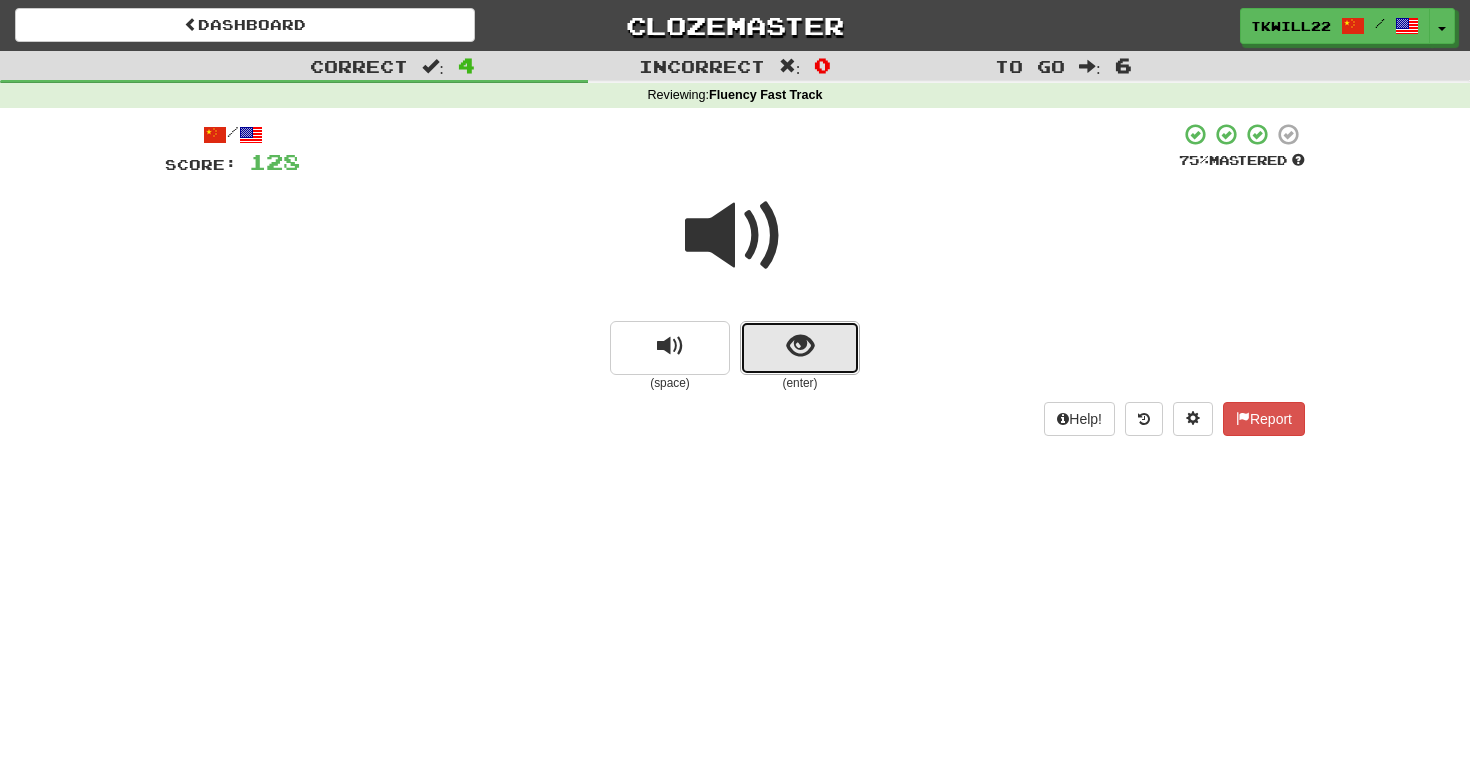 click at bounding box center (800, 348) 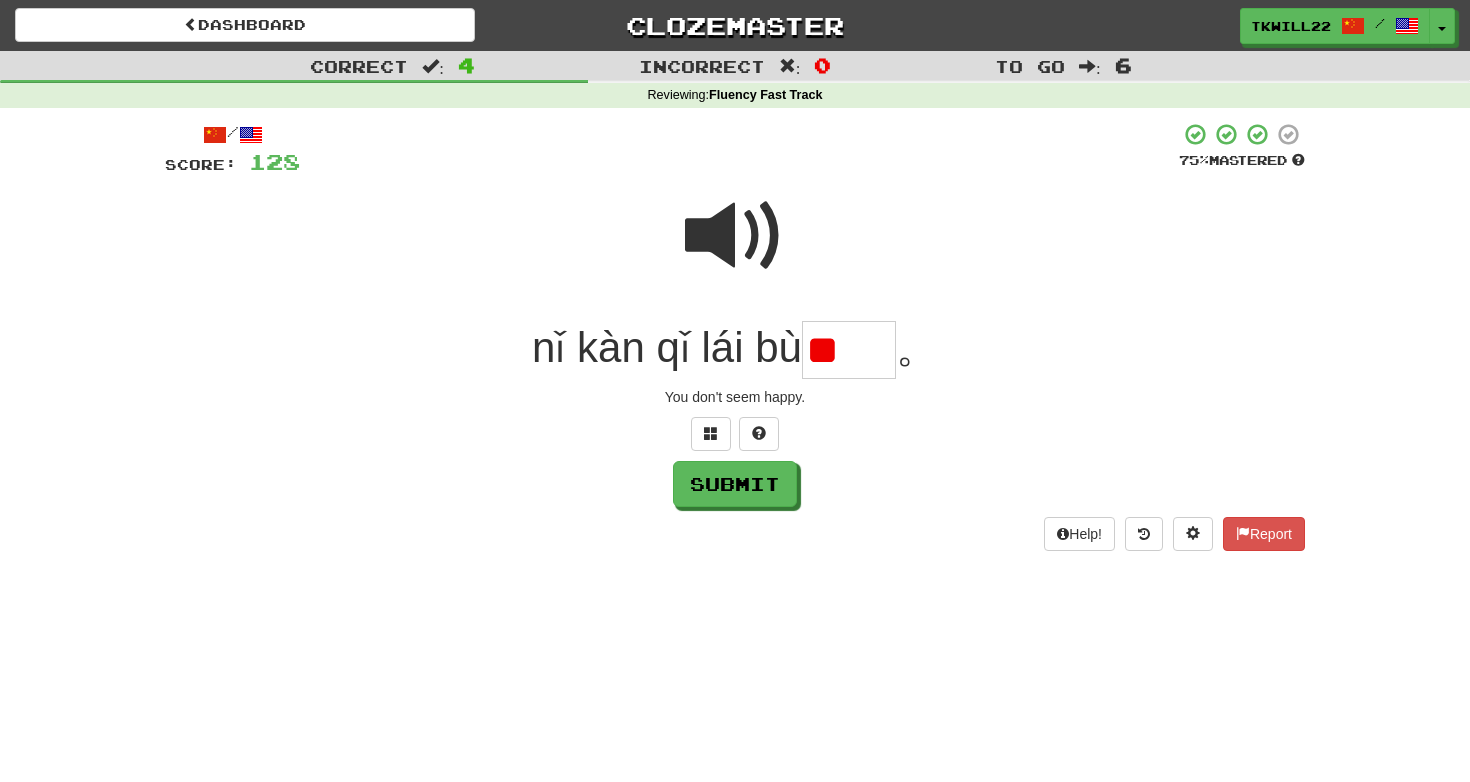 scroll, scrollTop: 0, scrollLeft: 0, axis: both 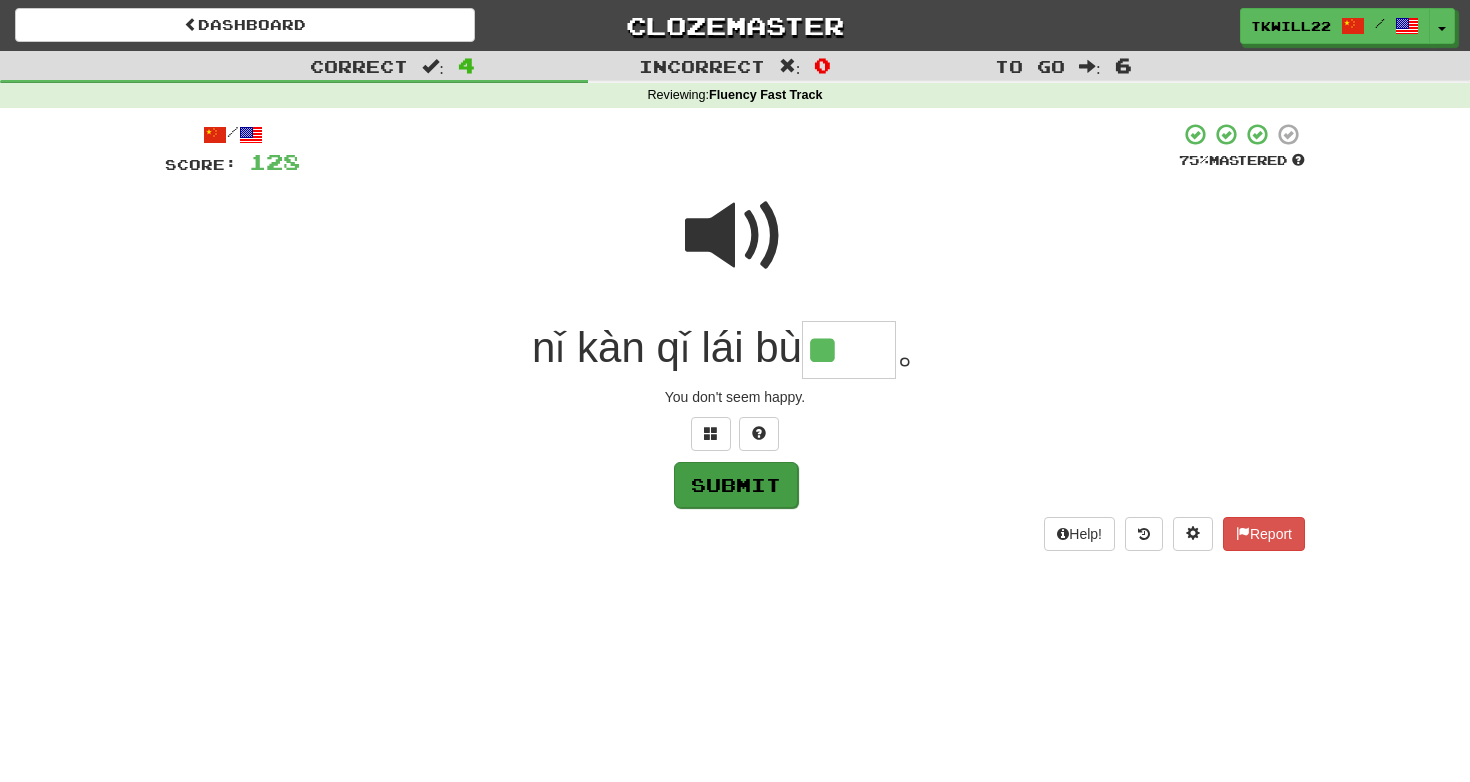type on "**" 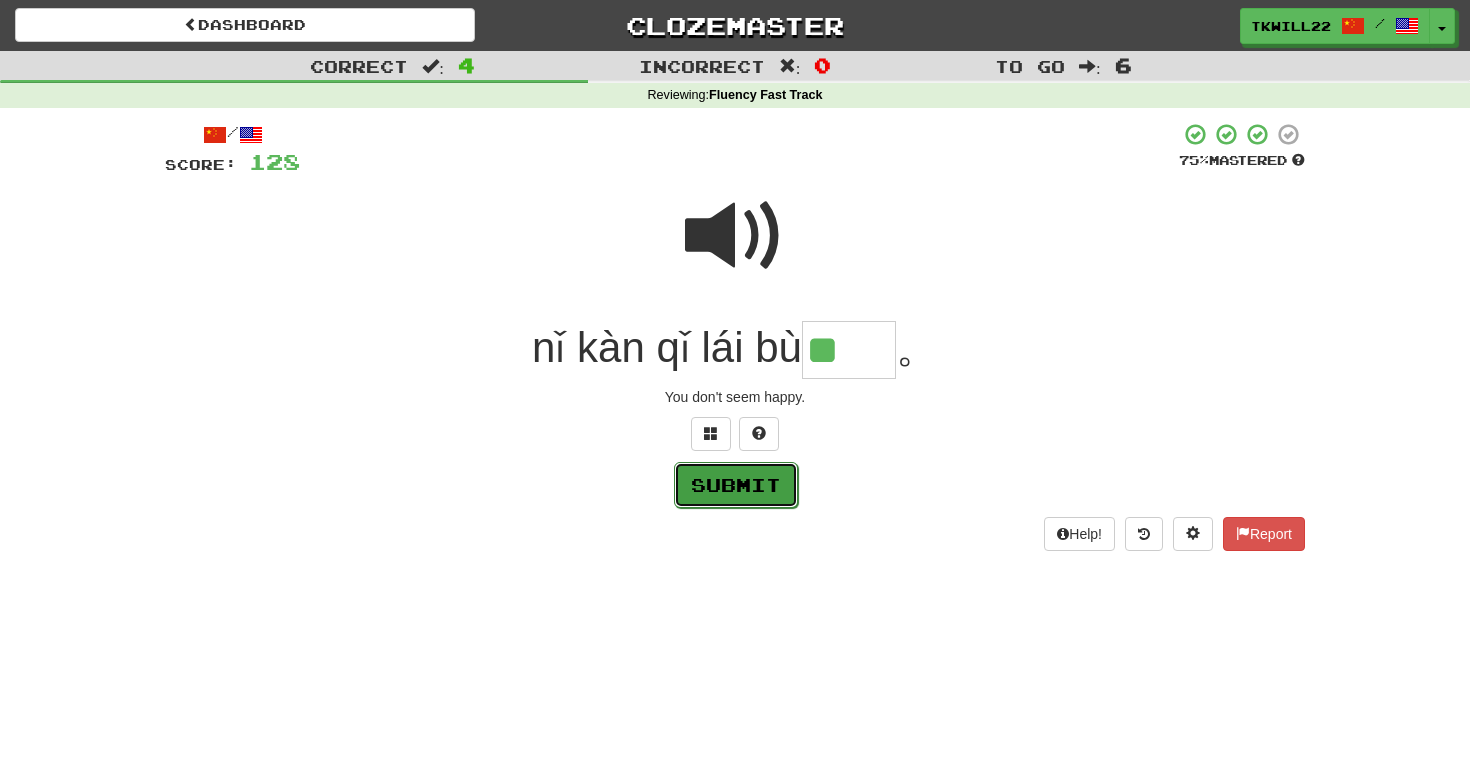 click on "Submit" at bounding box center [736, 485] 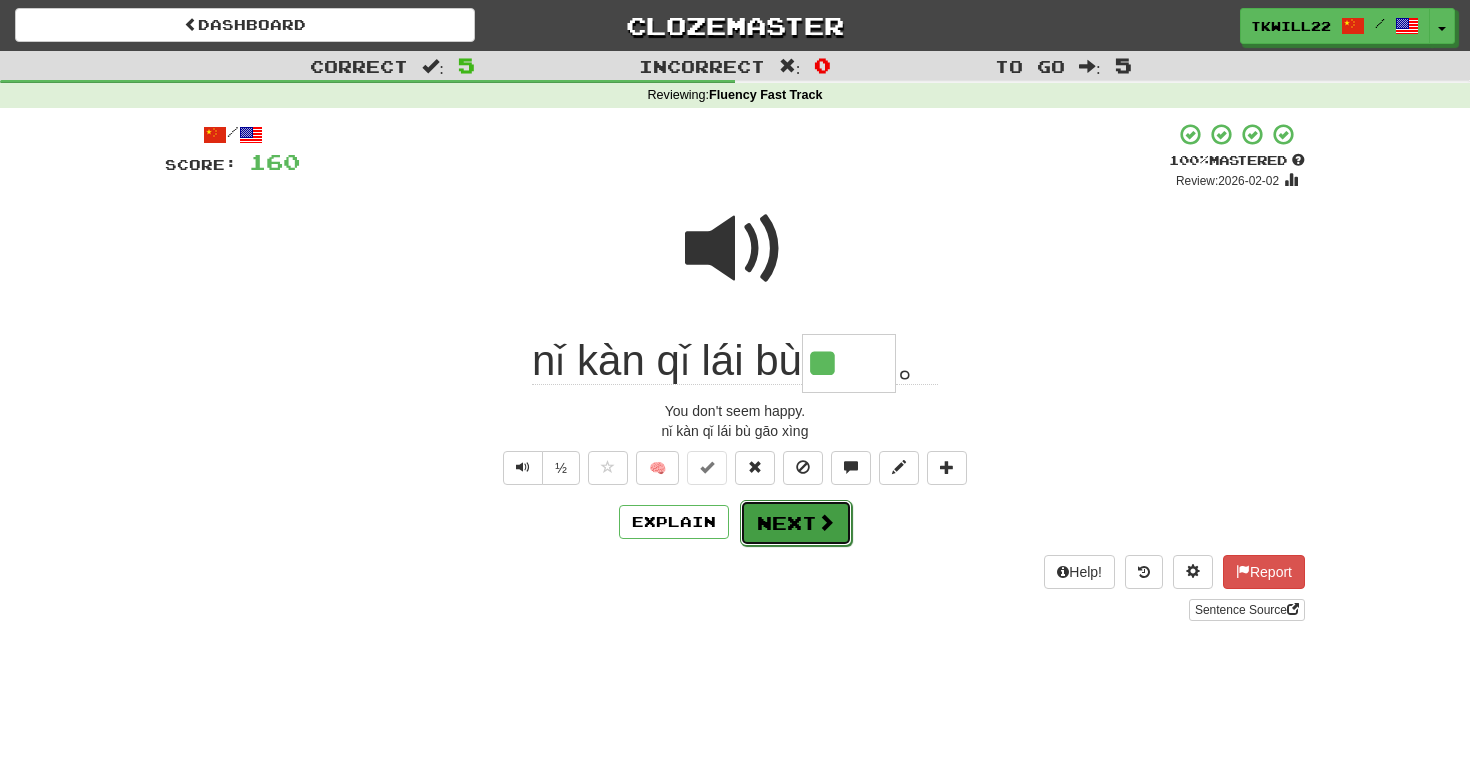 click at bounding box center (826, 522) 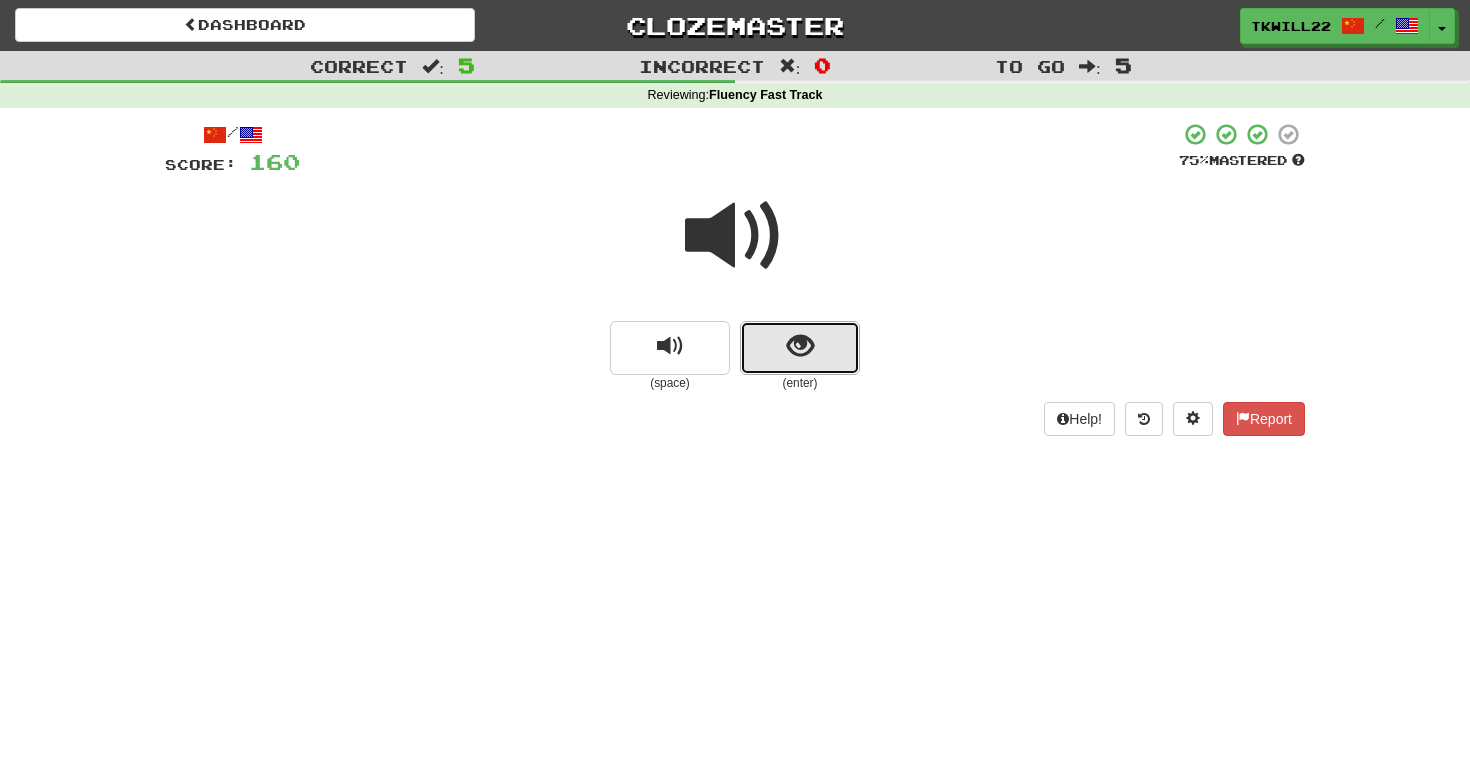 click at bounding box center [800, 346] 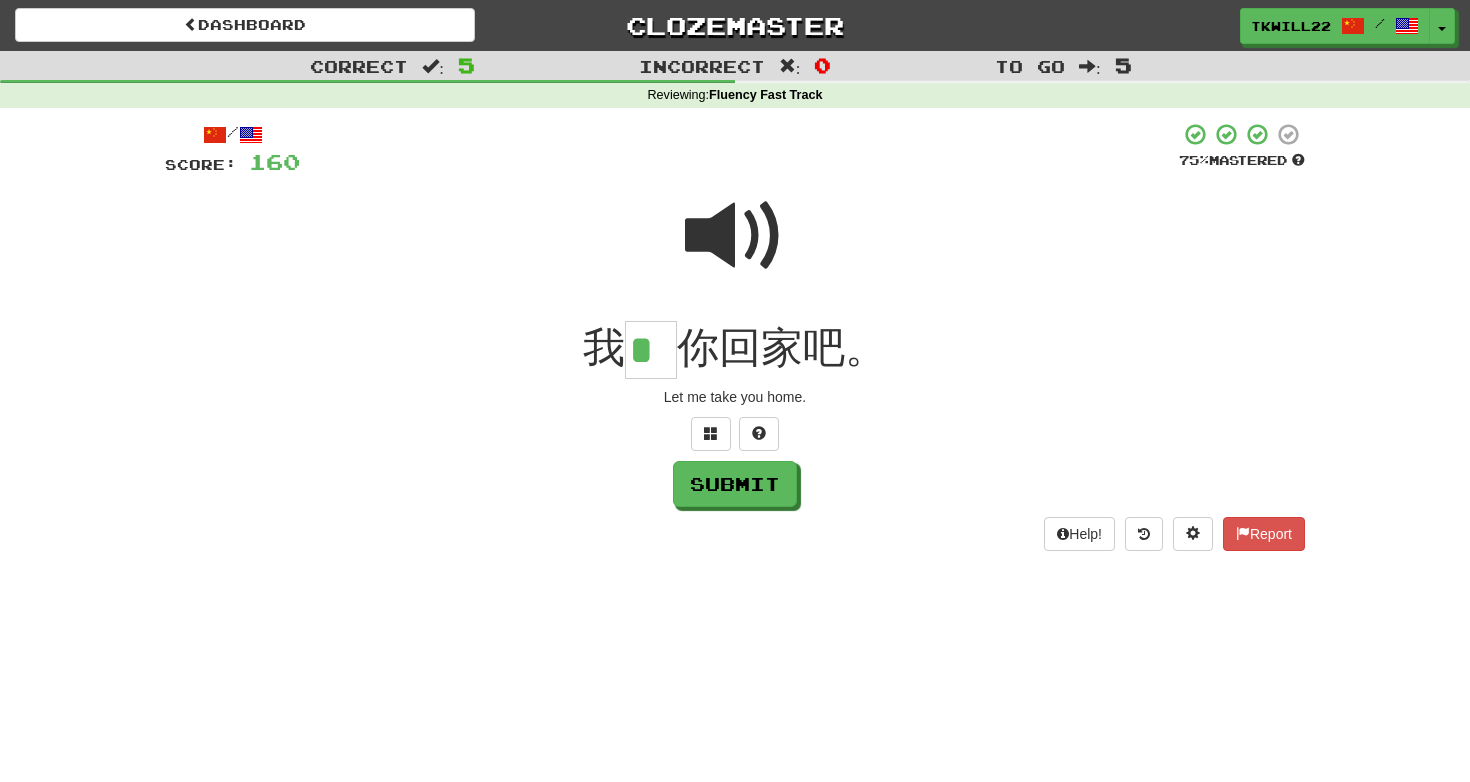 scroll, scrollTop: 0, scrollLeft: 0, axis: both 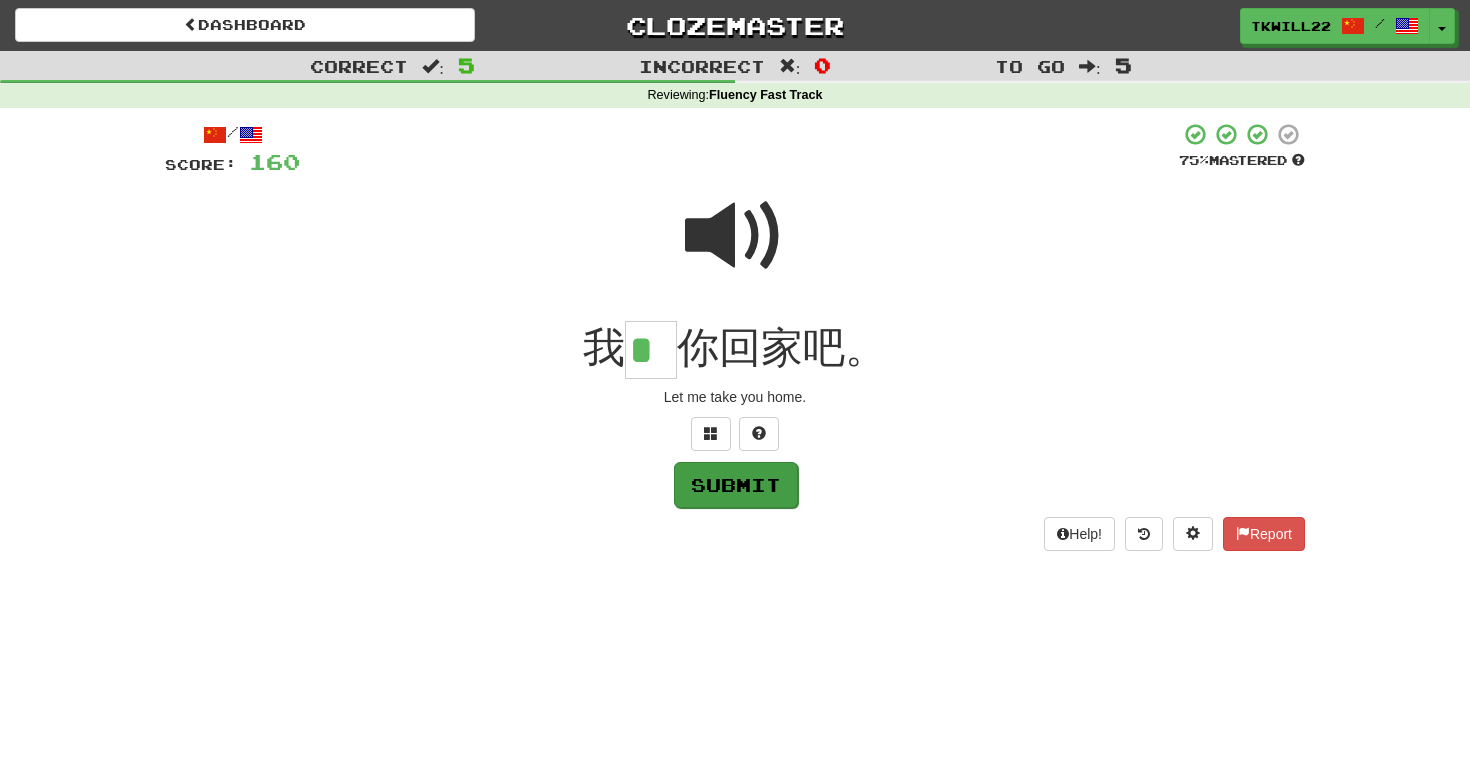 type on "*" 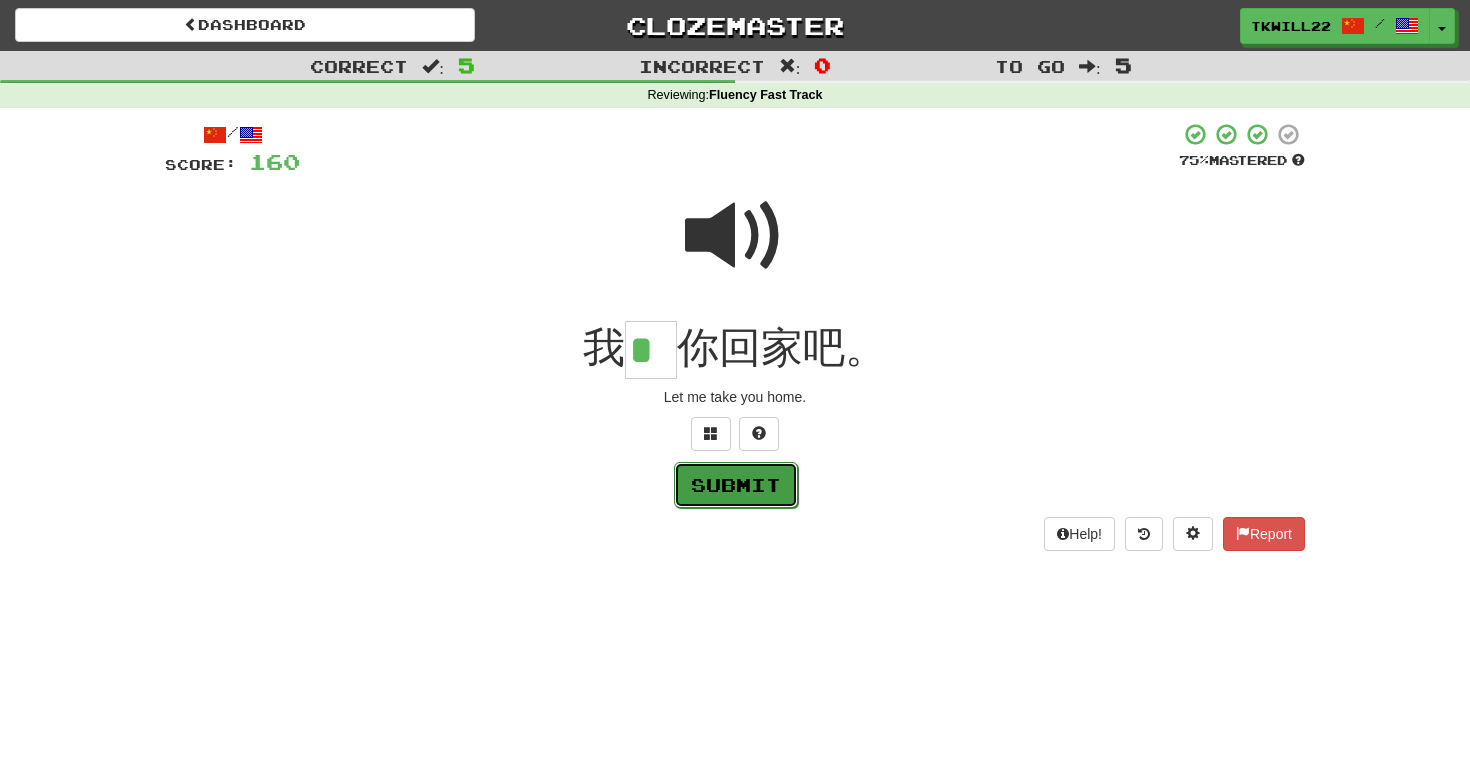 click on "Submit" at bounding box center [736, 485] 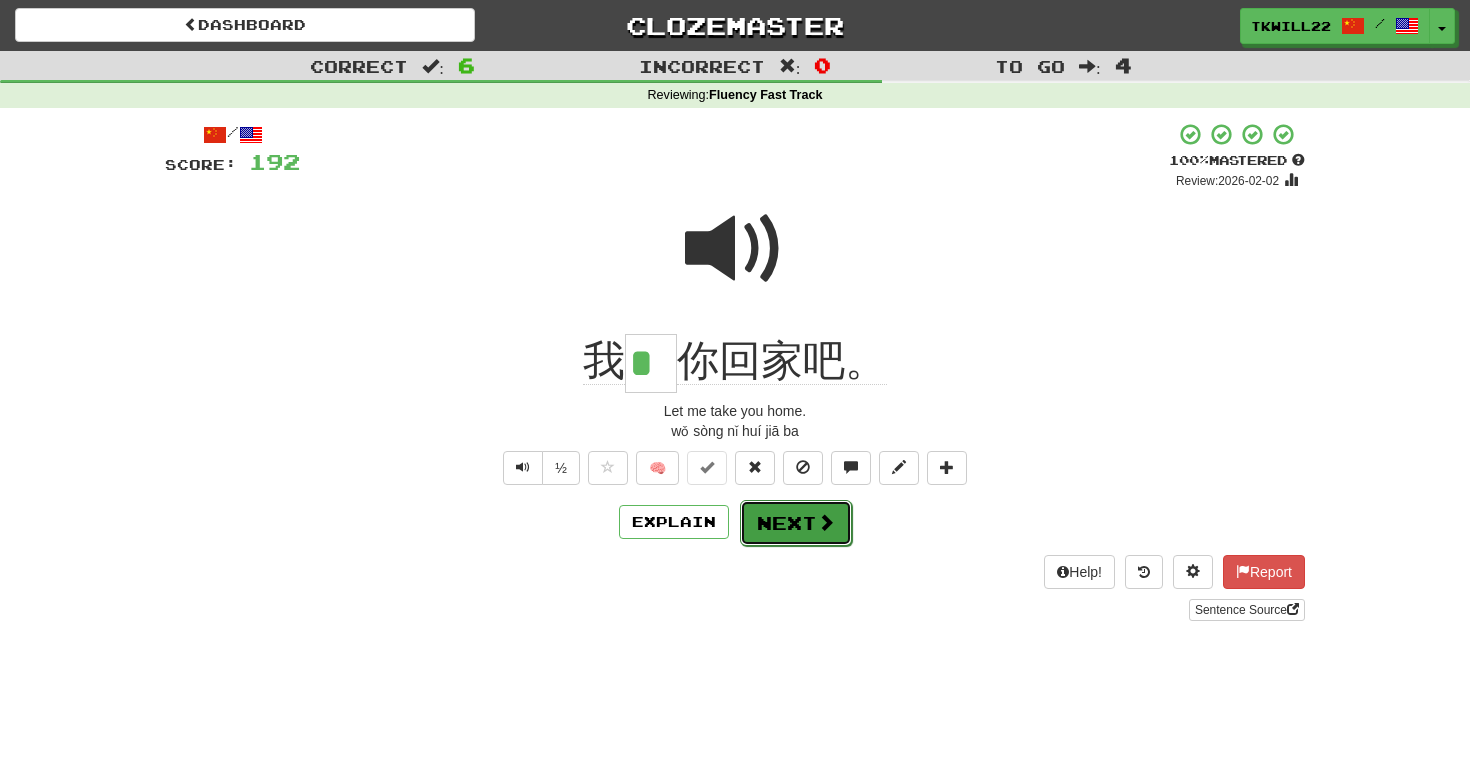 click on "Next" at bounding box center [796, 523] 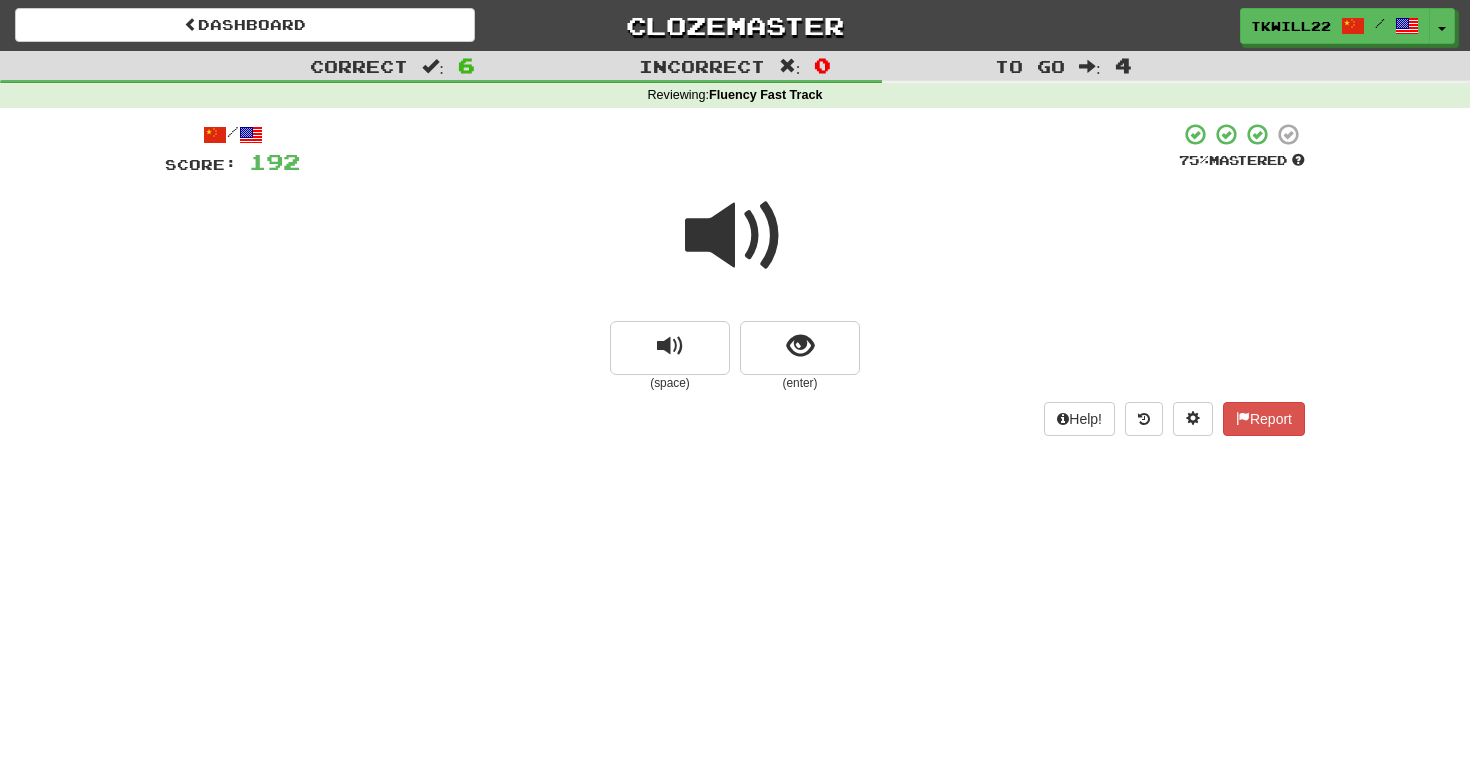 click at bounding box center [735, 236] 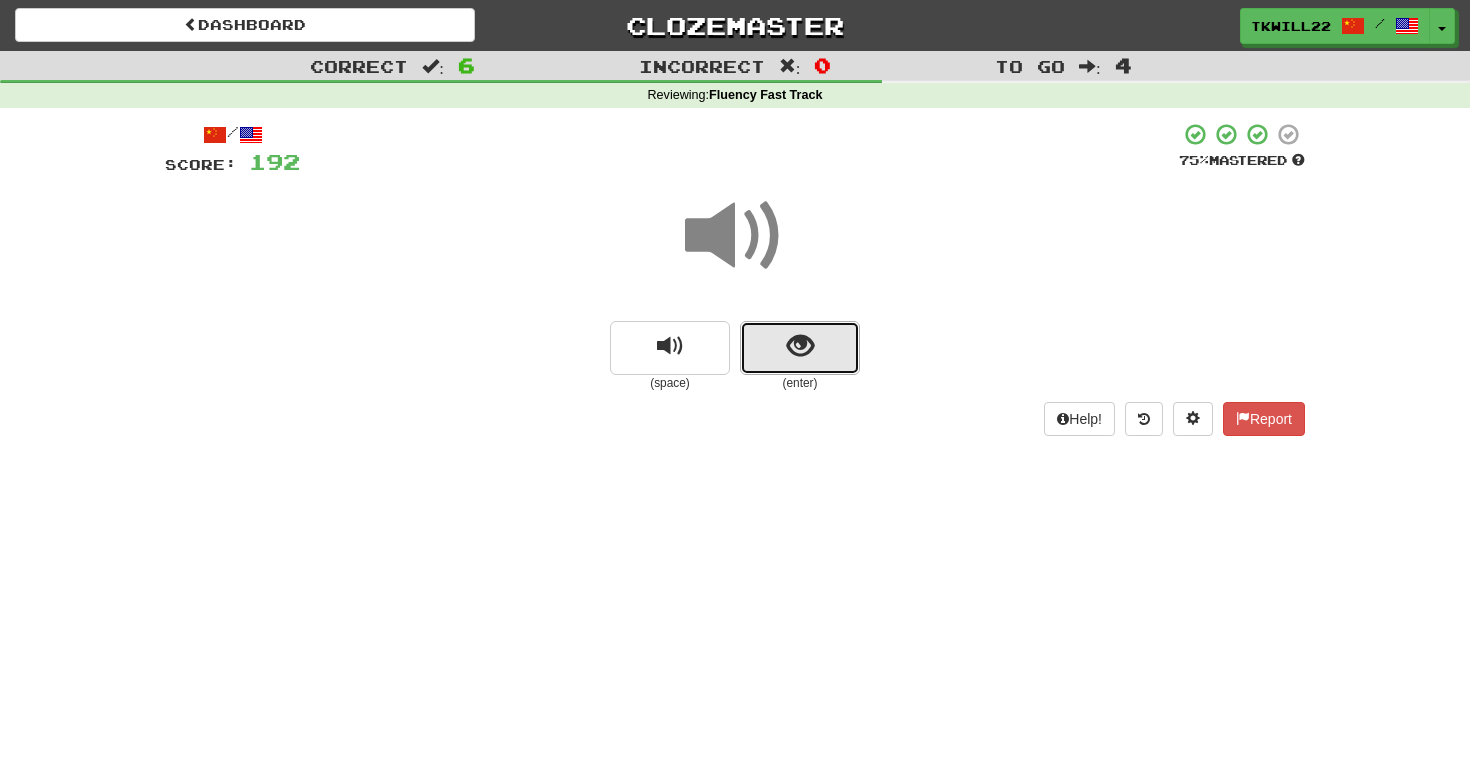 click at bounding box center (800, 346) 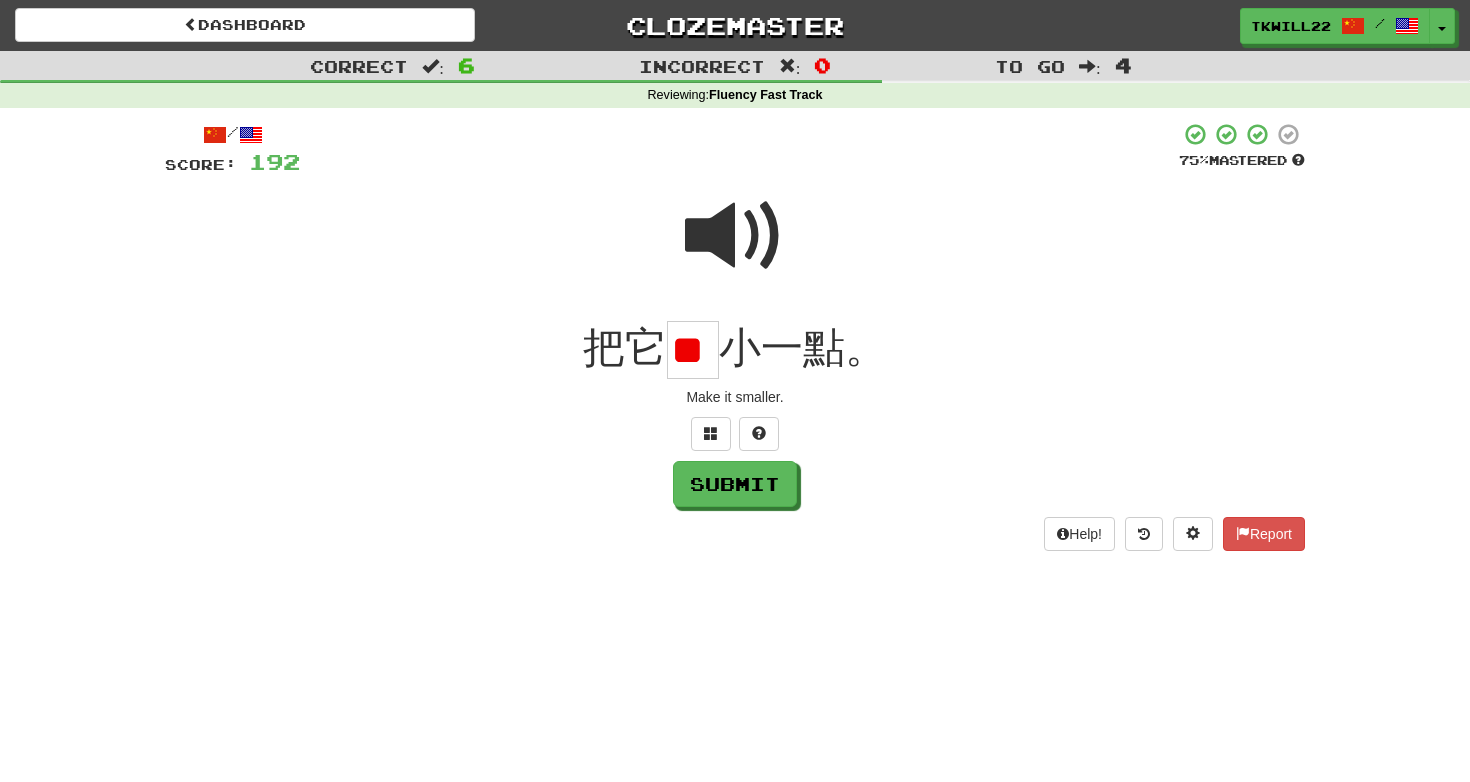 scroll, scrollTop: 0, scrollLeft: 15, axis: horizontal 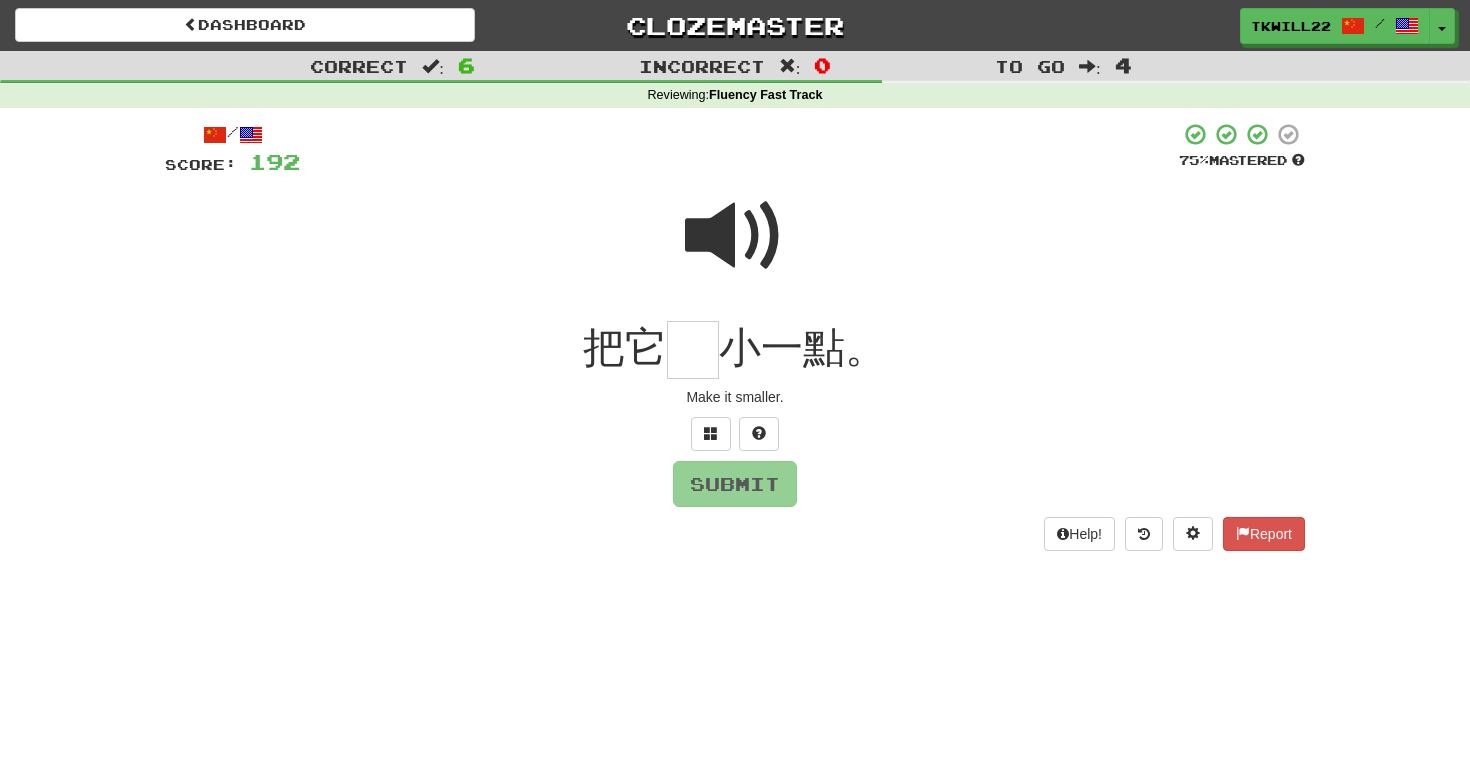 click at bounding box center (735, 236) 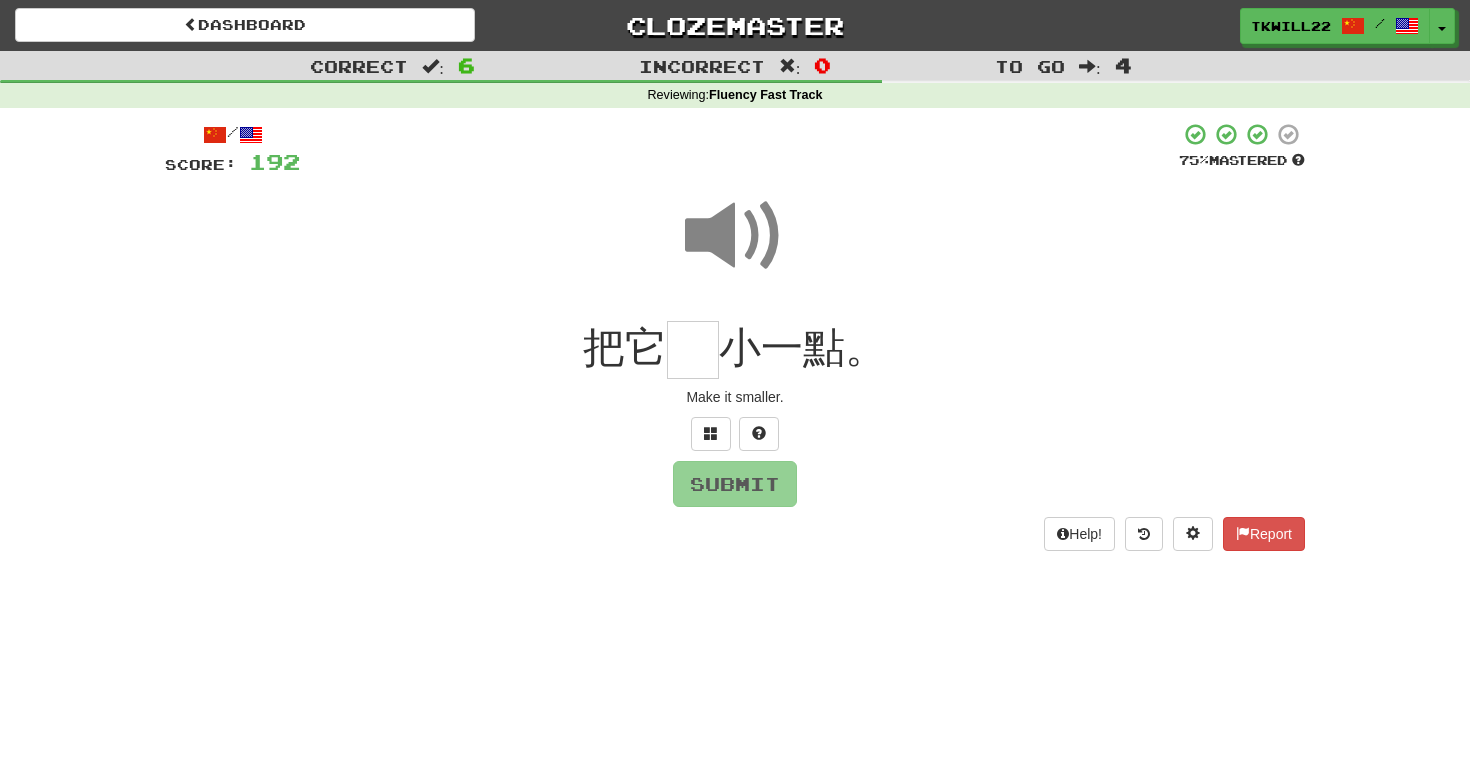 click at bounding box center [693, 350] 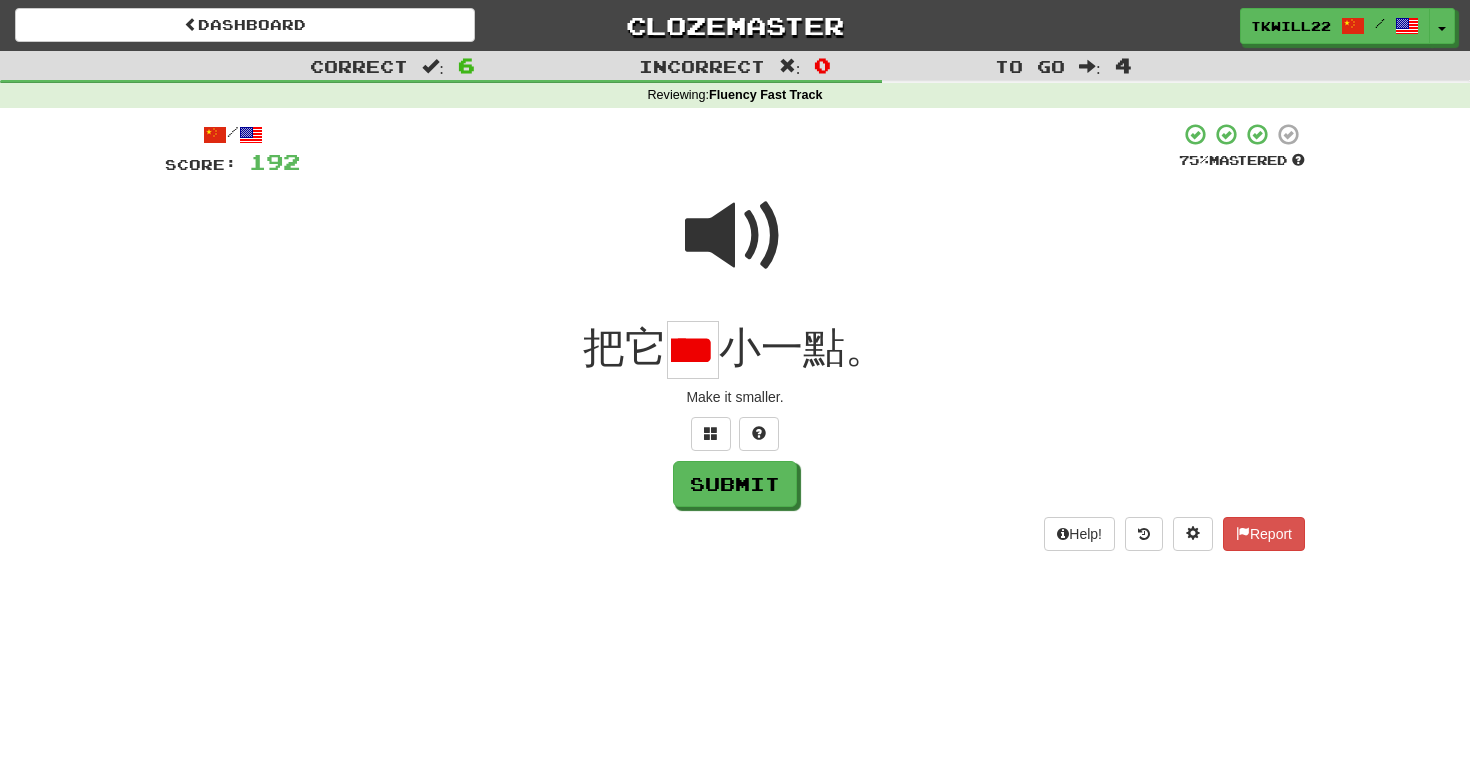 scroll, scrollTop: 0, scrollLeft: 49, axis: horizontal 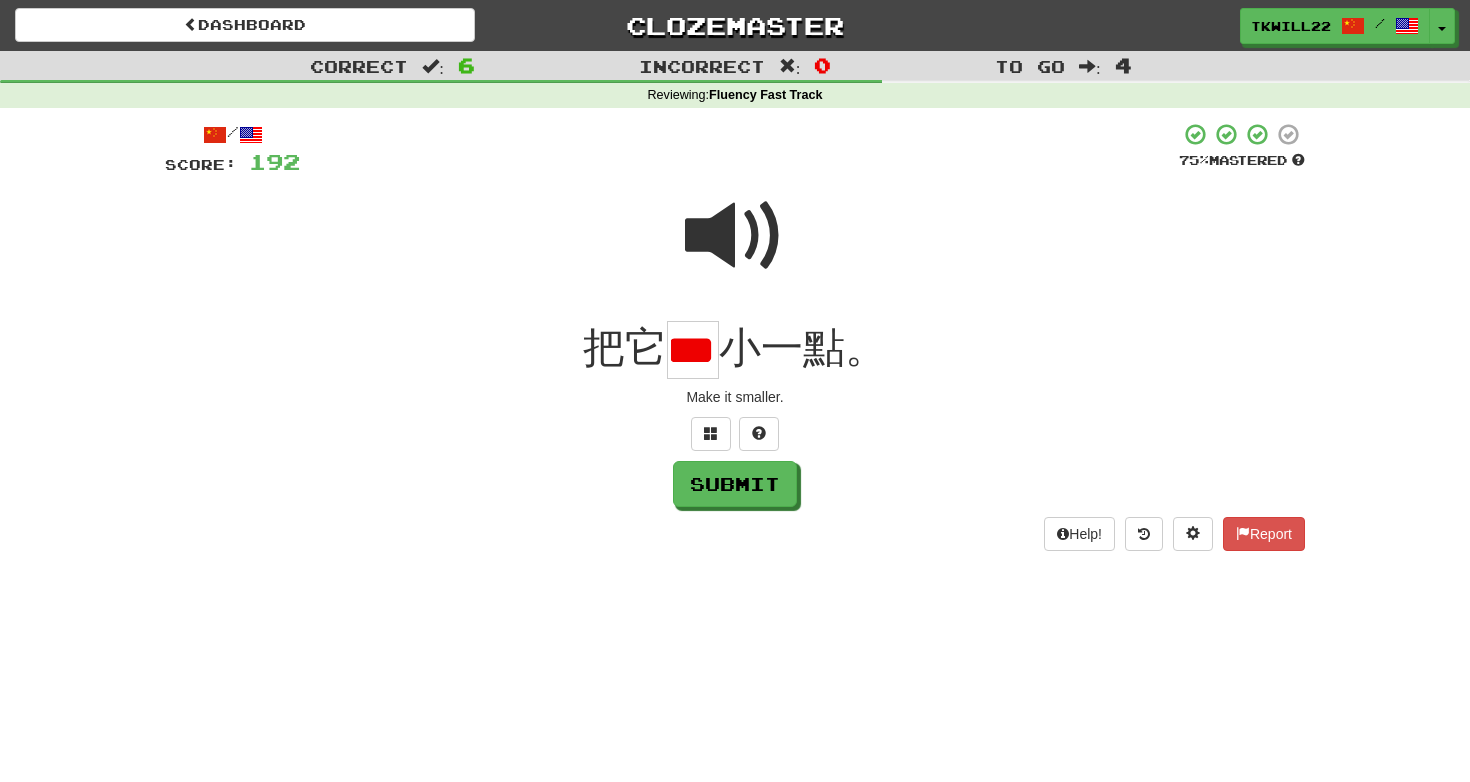 type on "*" 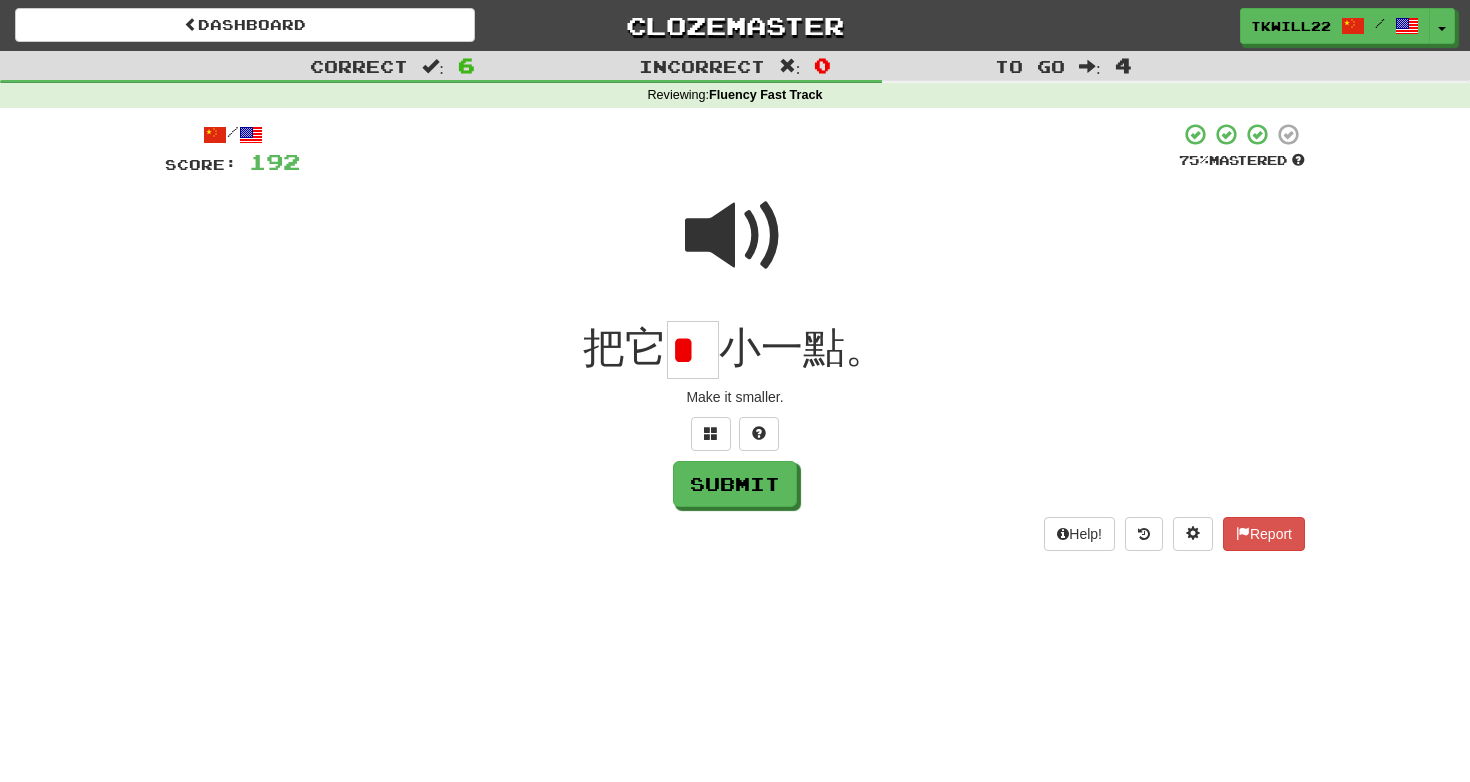 scroll, scrollTop: 0, scrollLeft: 0, axis: both 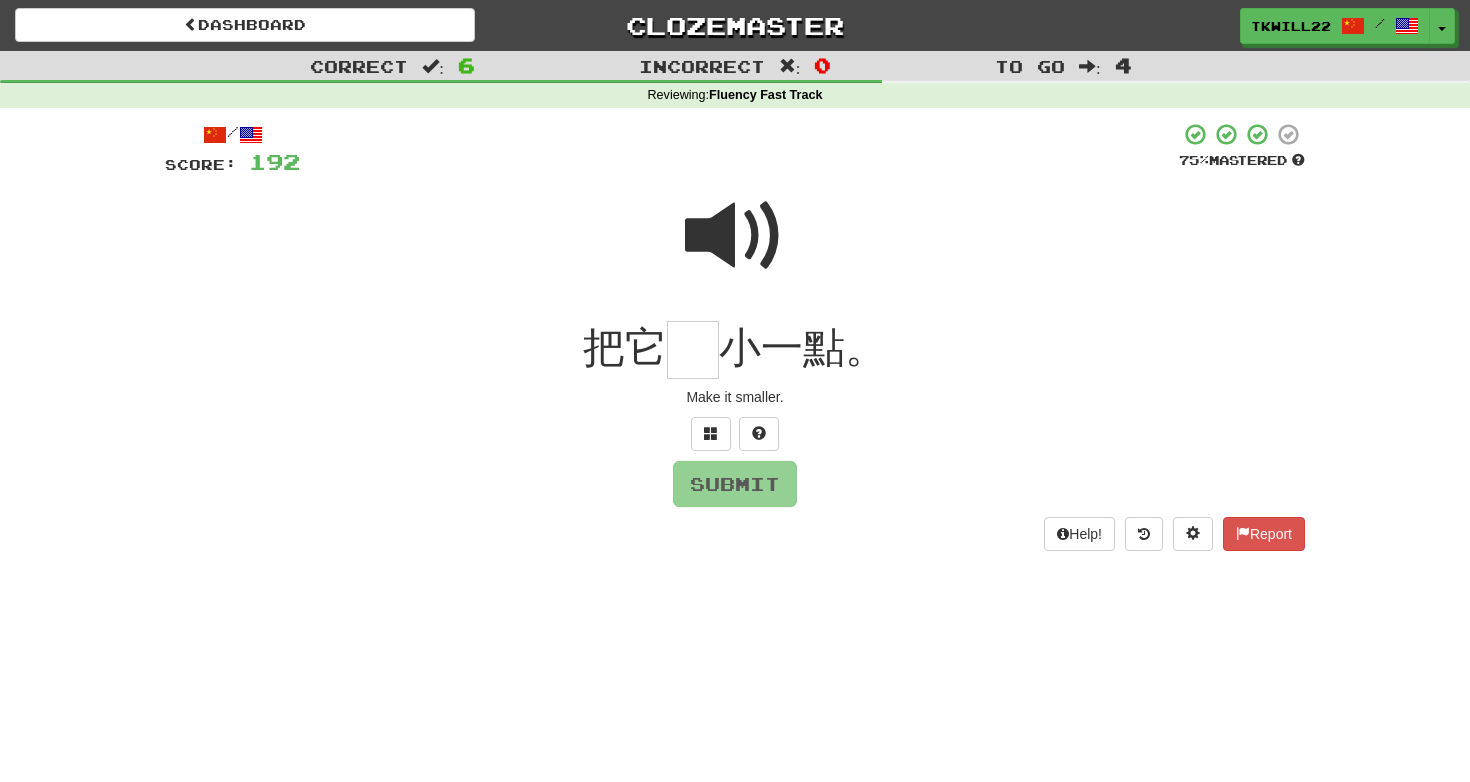 click at bounding box center [735, 236] 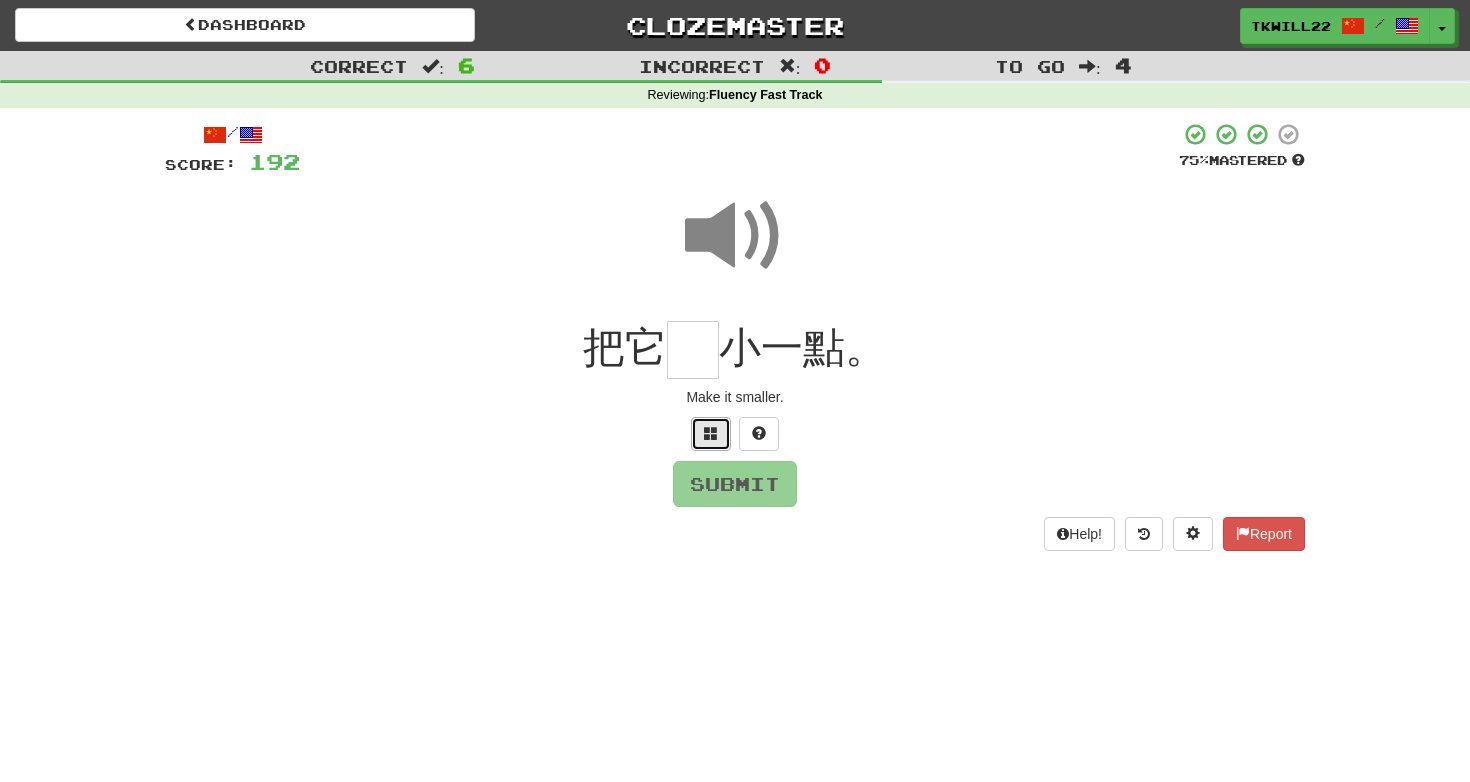 click at bounding box center (711, 434) 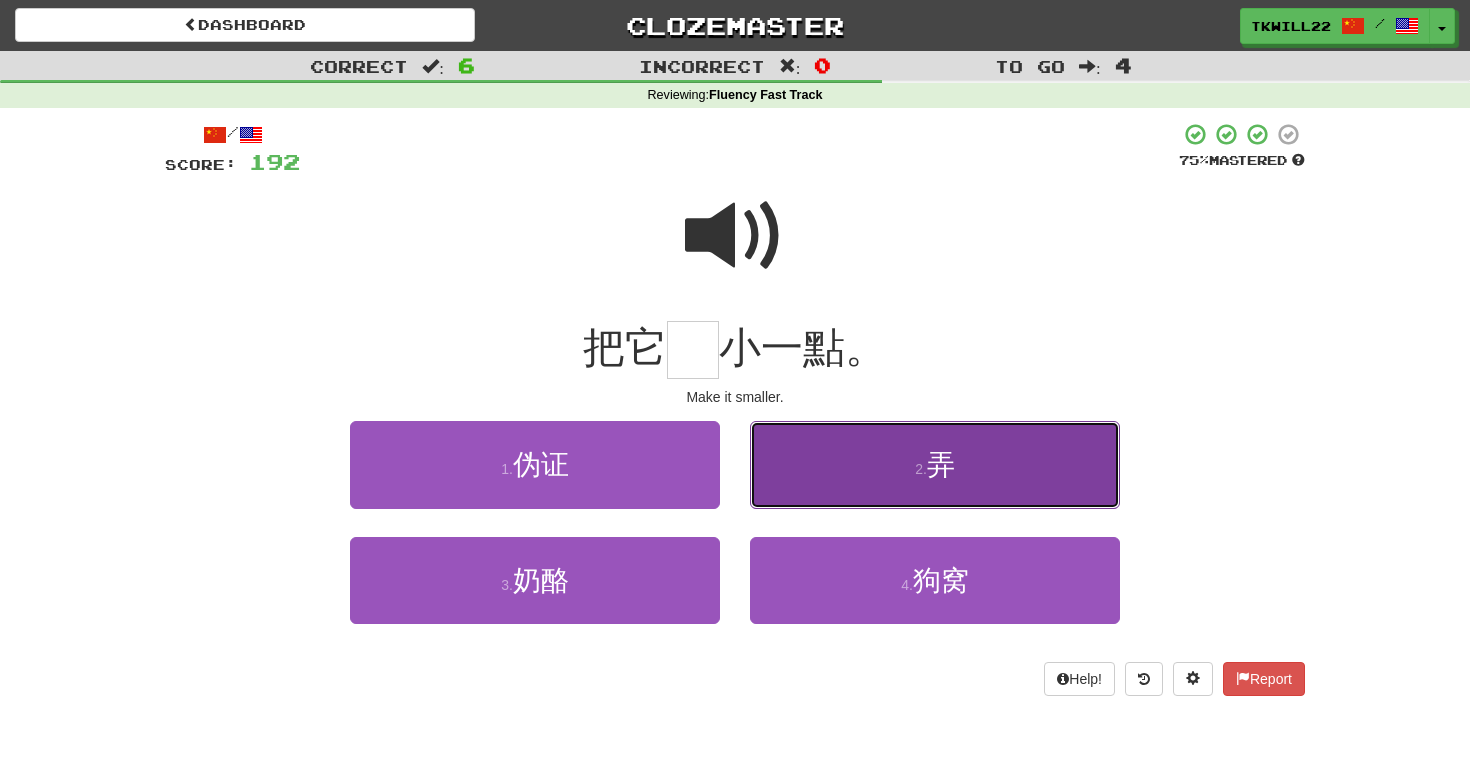 click on "2 .  弄" at bounding box center (935, 464) 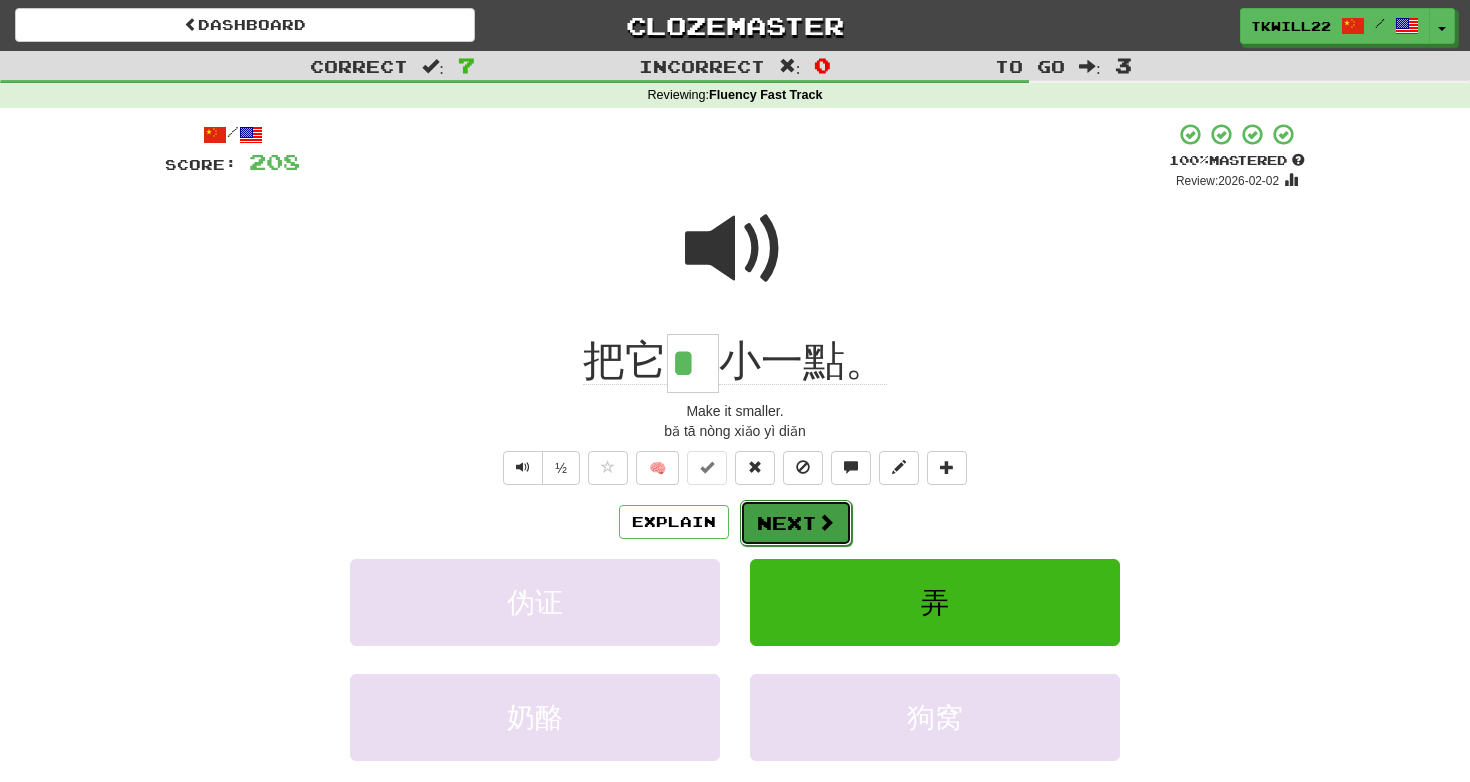 click on "Next" at bounding box center [796, 523] 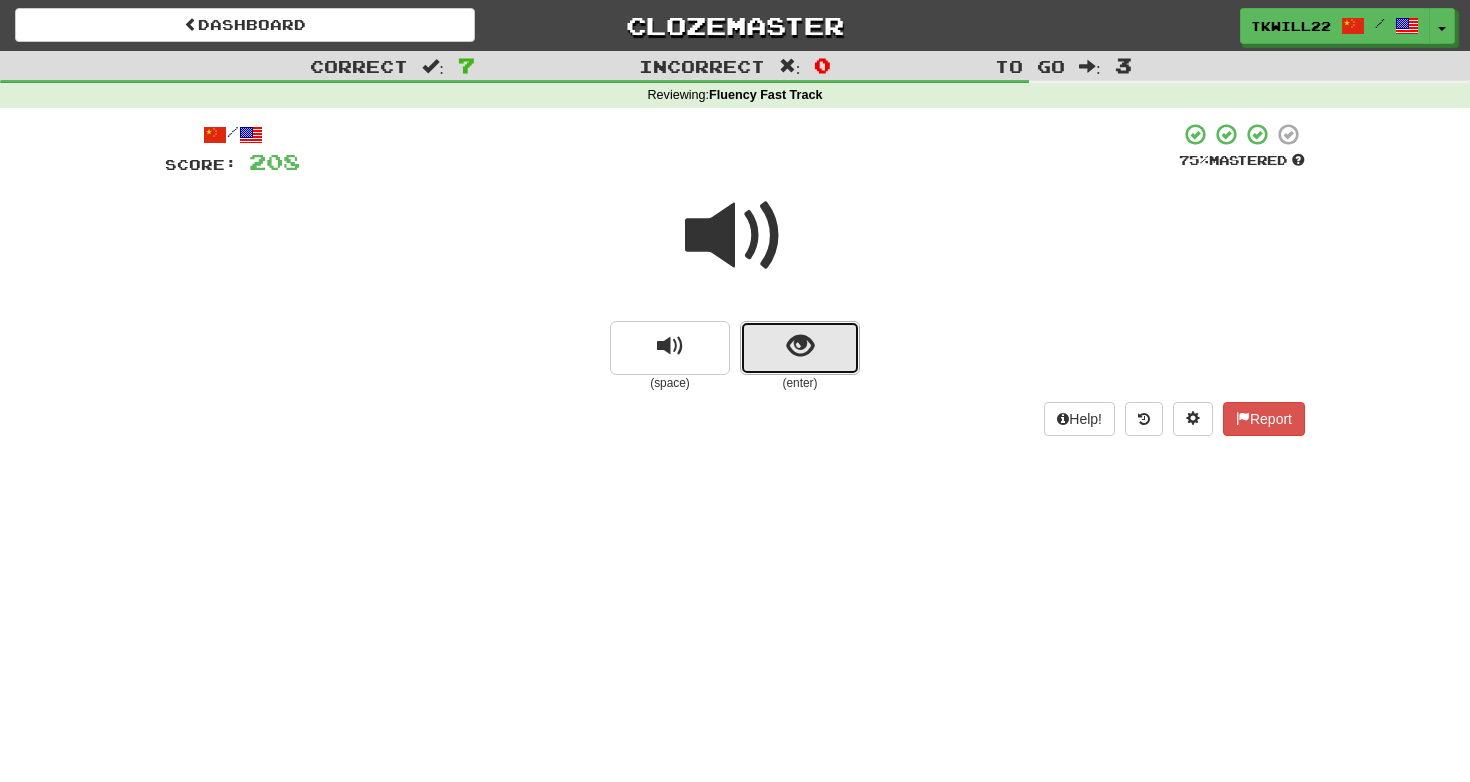 click at bounding box center [800, 348] 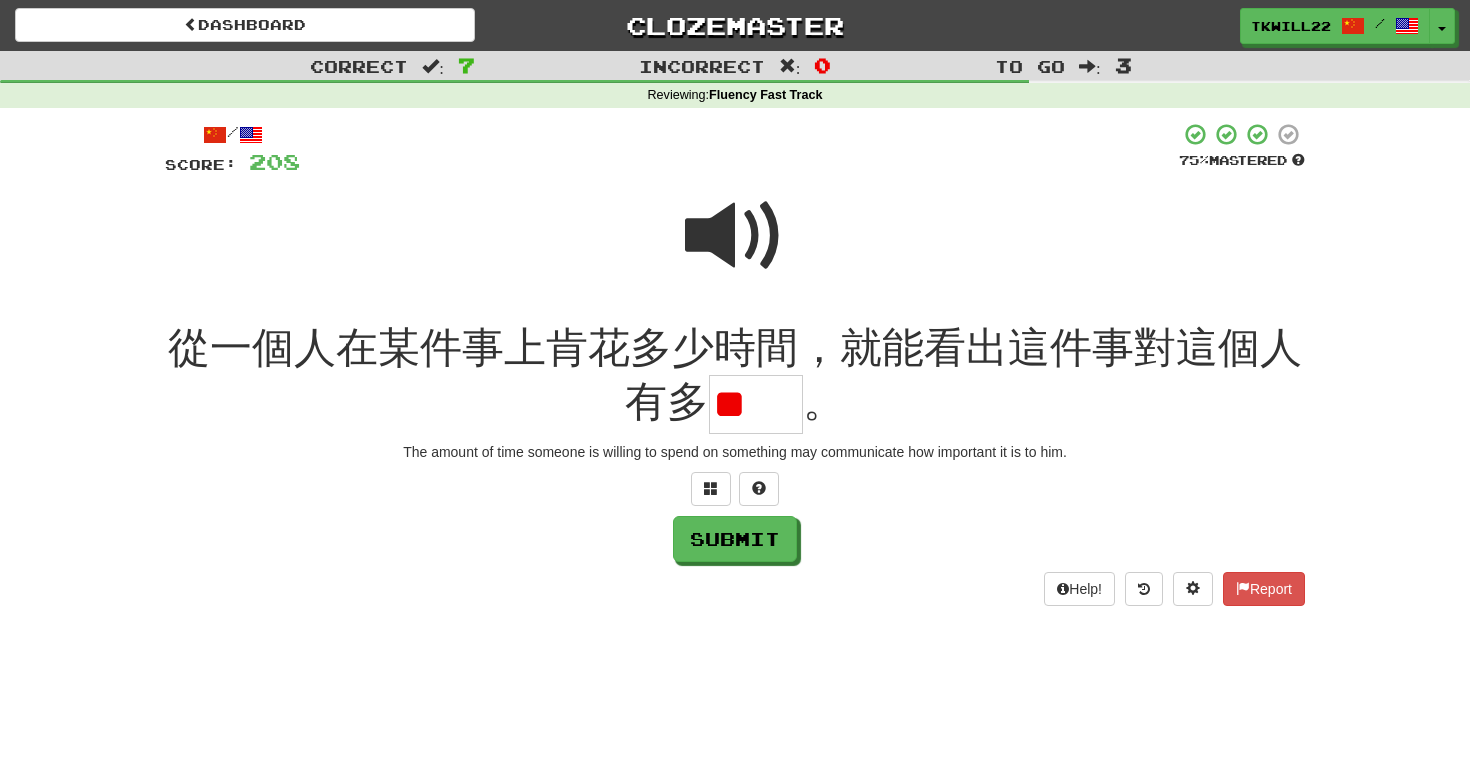 scroll, scrollTop: 0, scrollLeft: 0, axis: both 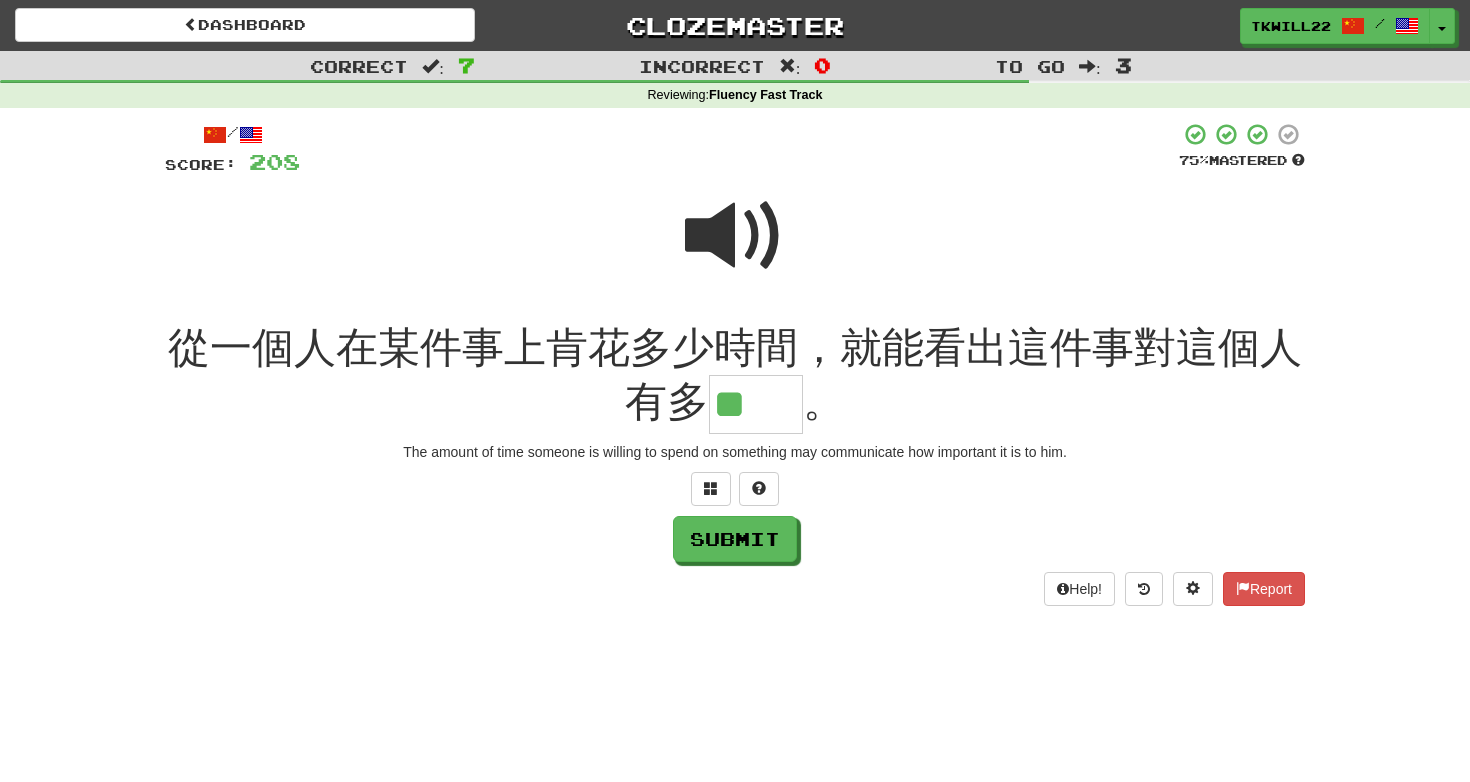type on "**" 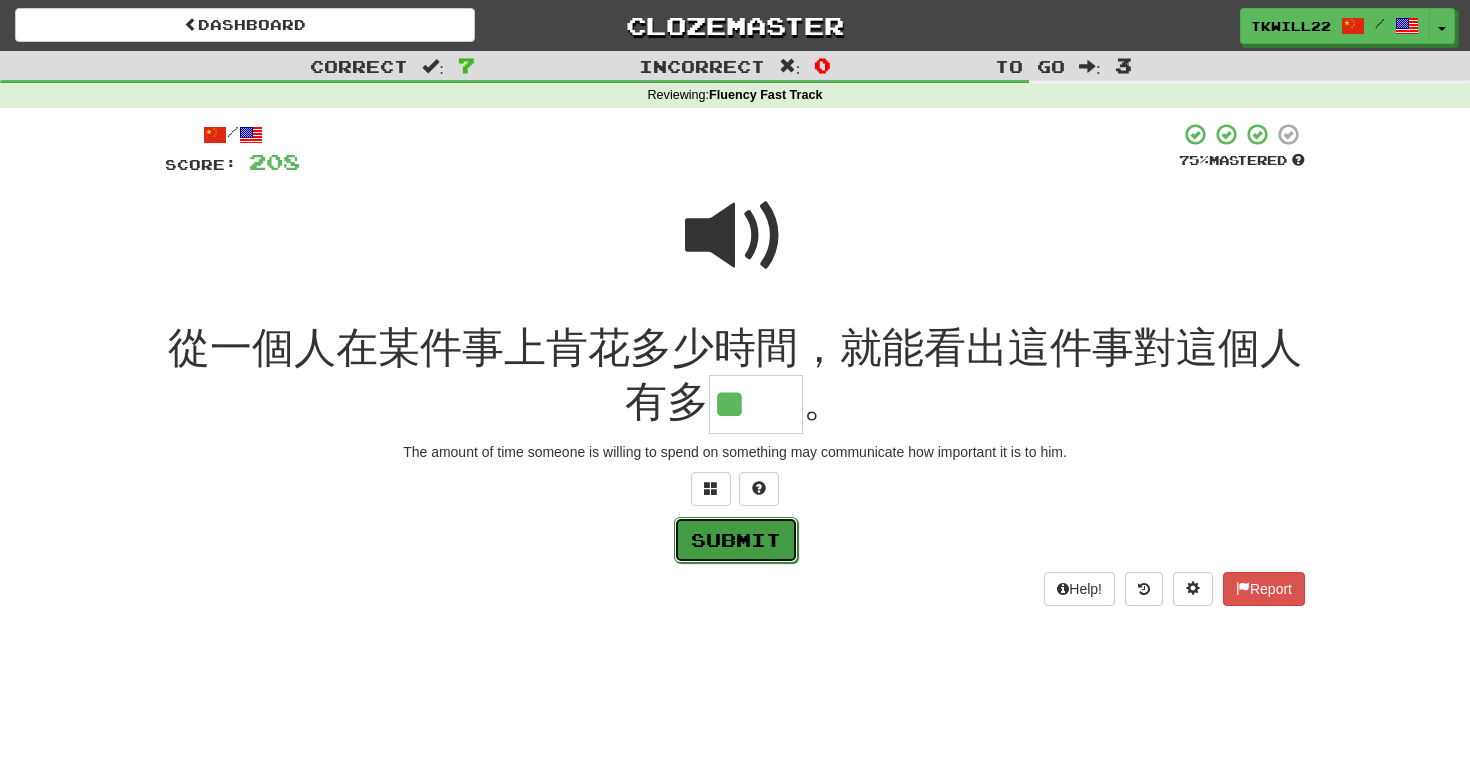 click on "Submit" at bounding box center [736, 540] 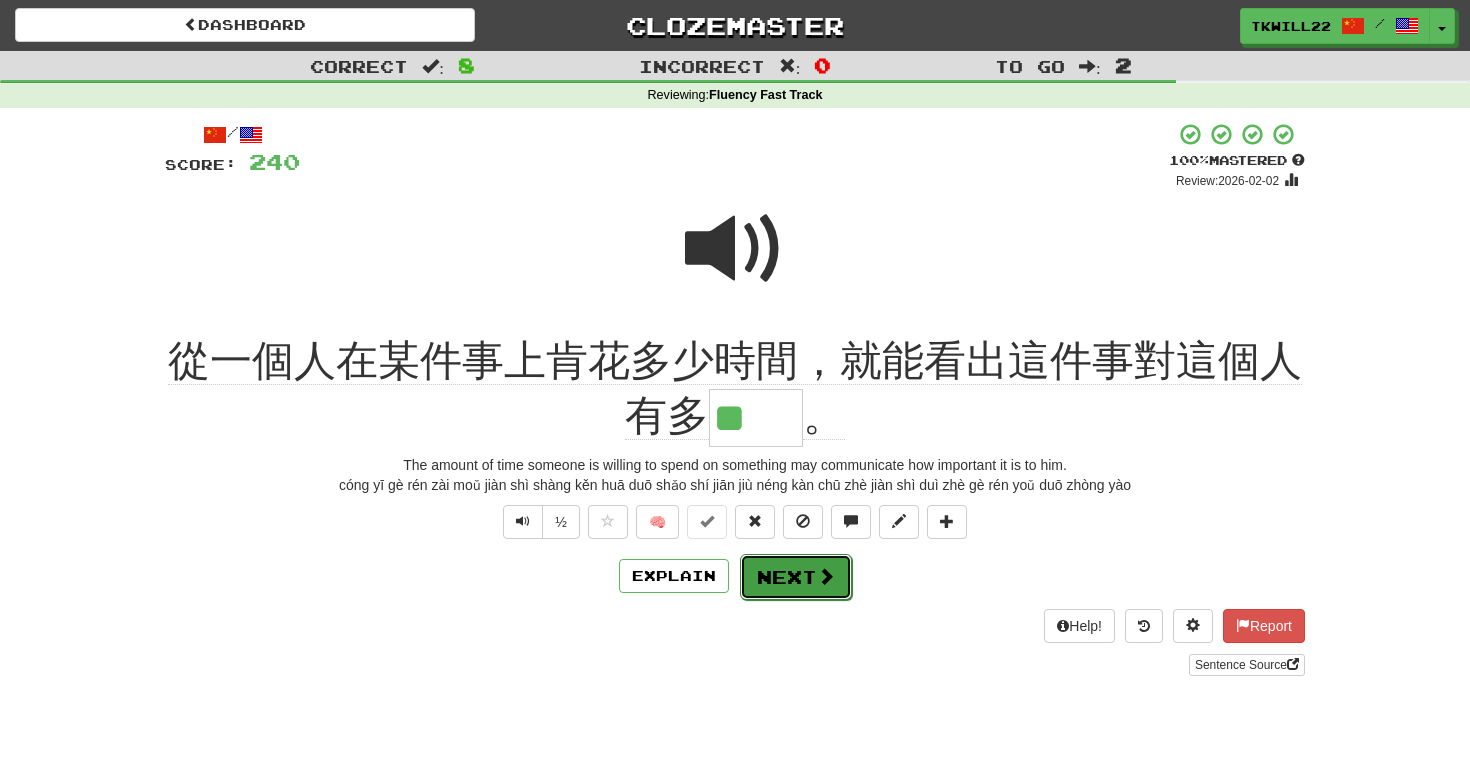 click on "Next" at bounding box center [796, 577] 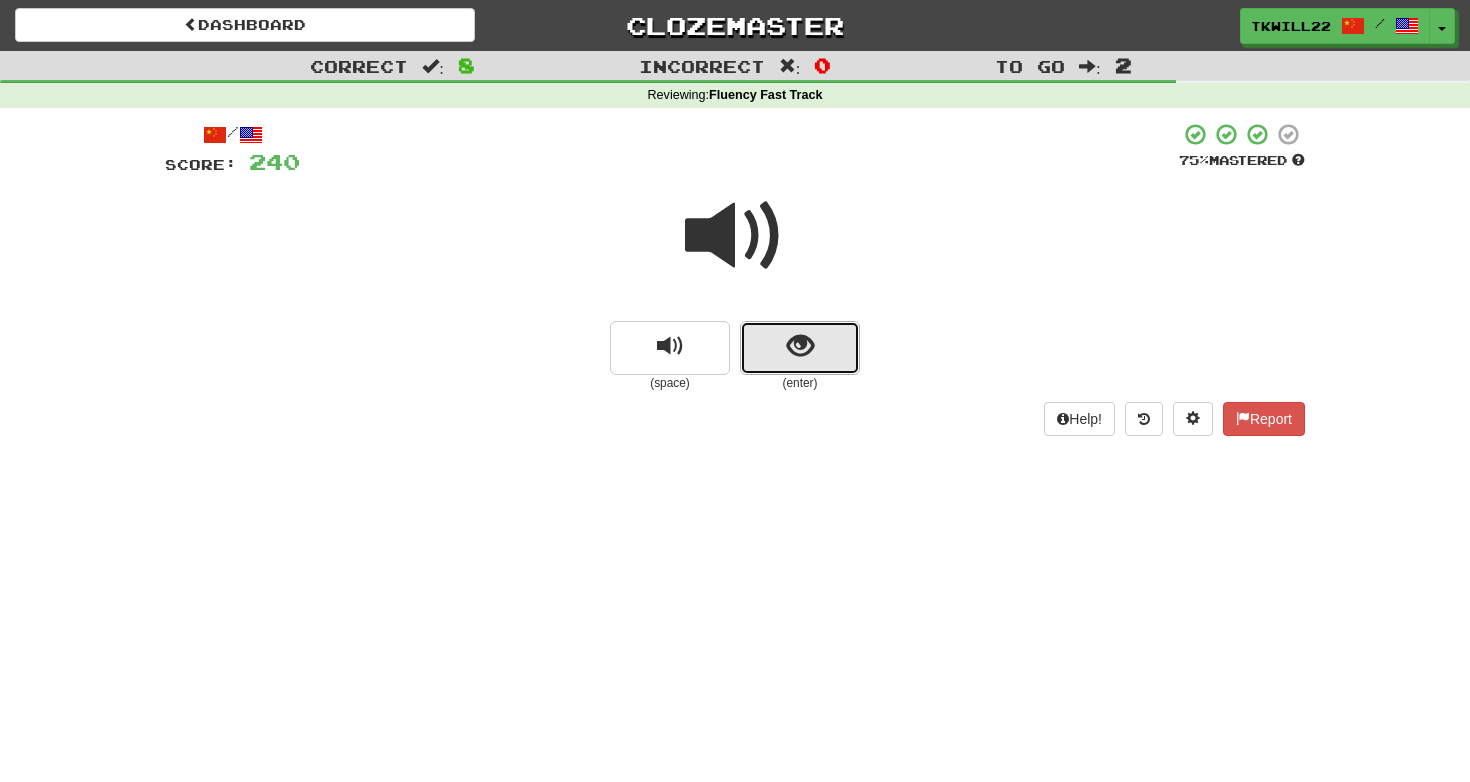 click at bounding box center (800, 346) 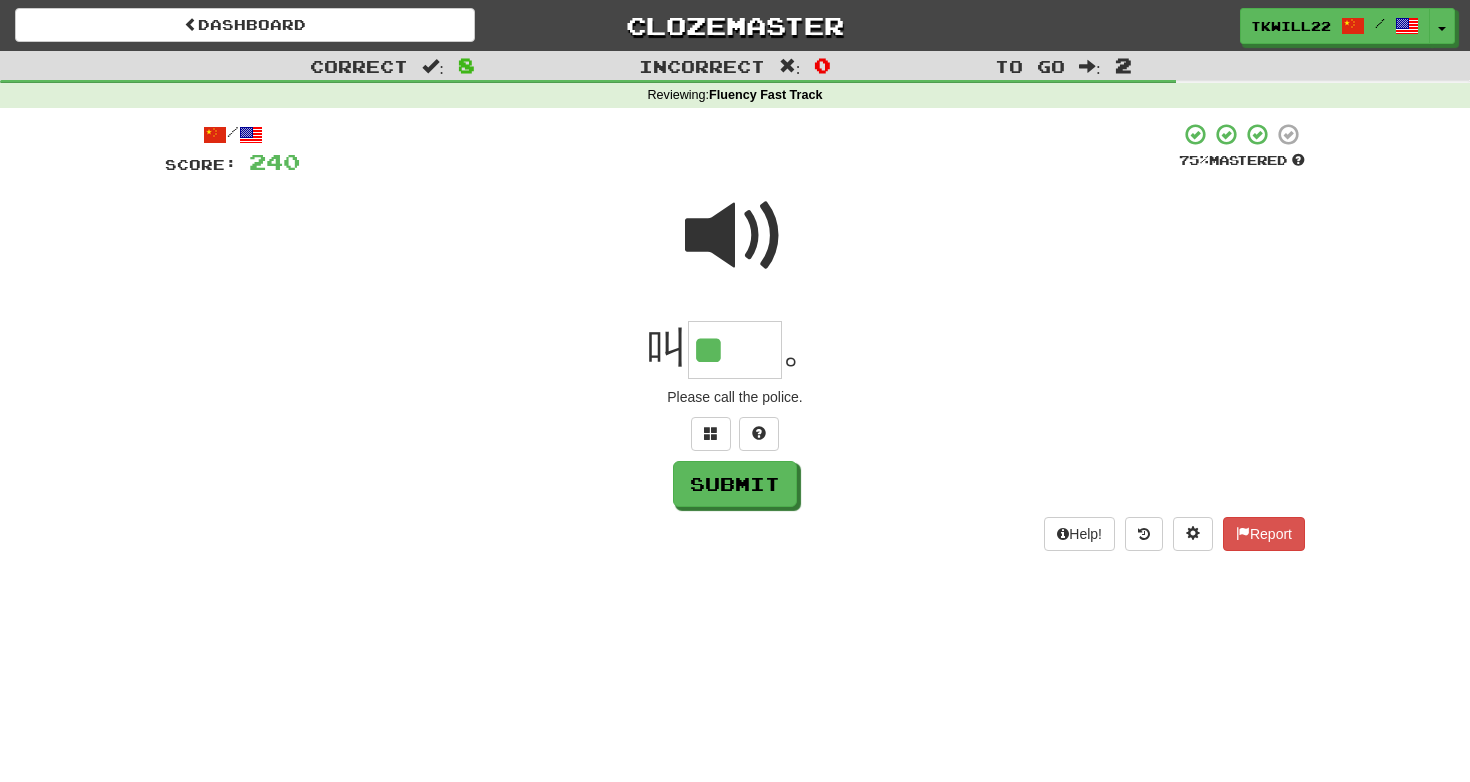 scroll, scrollTop: 0, scrollLeft: 0, axis: both 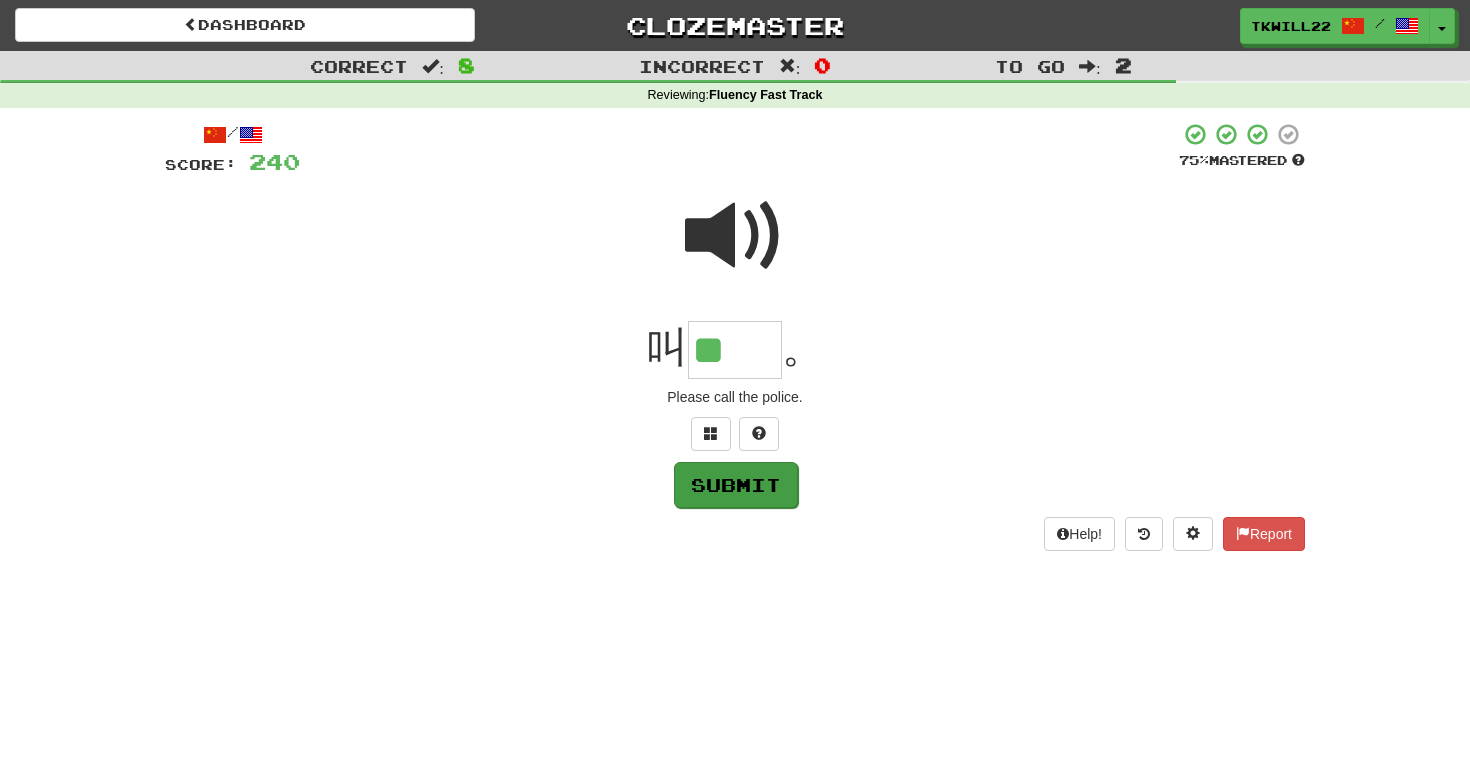 type on "**" 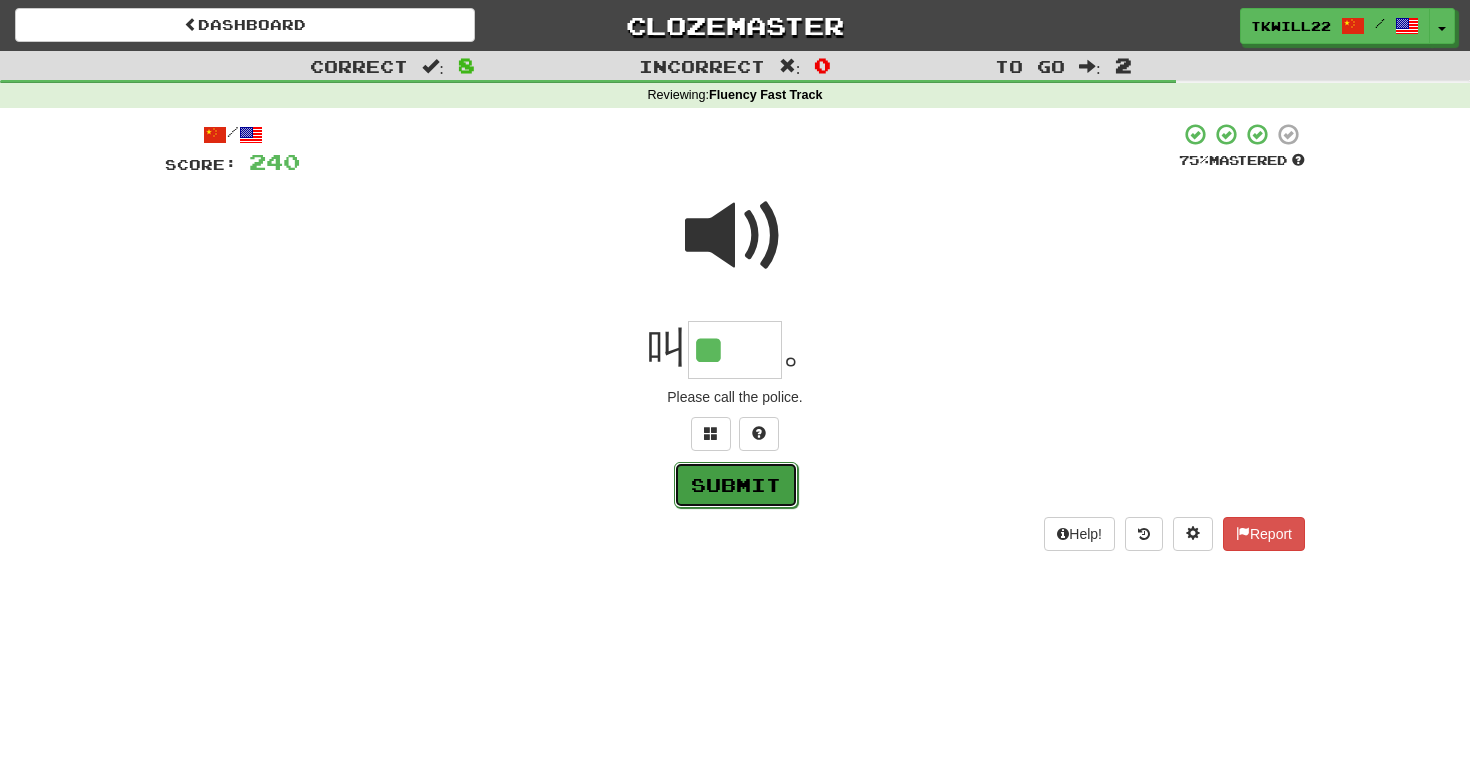 click on "Submit" at bounding box center [736, 485] 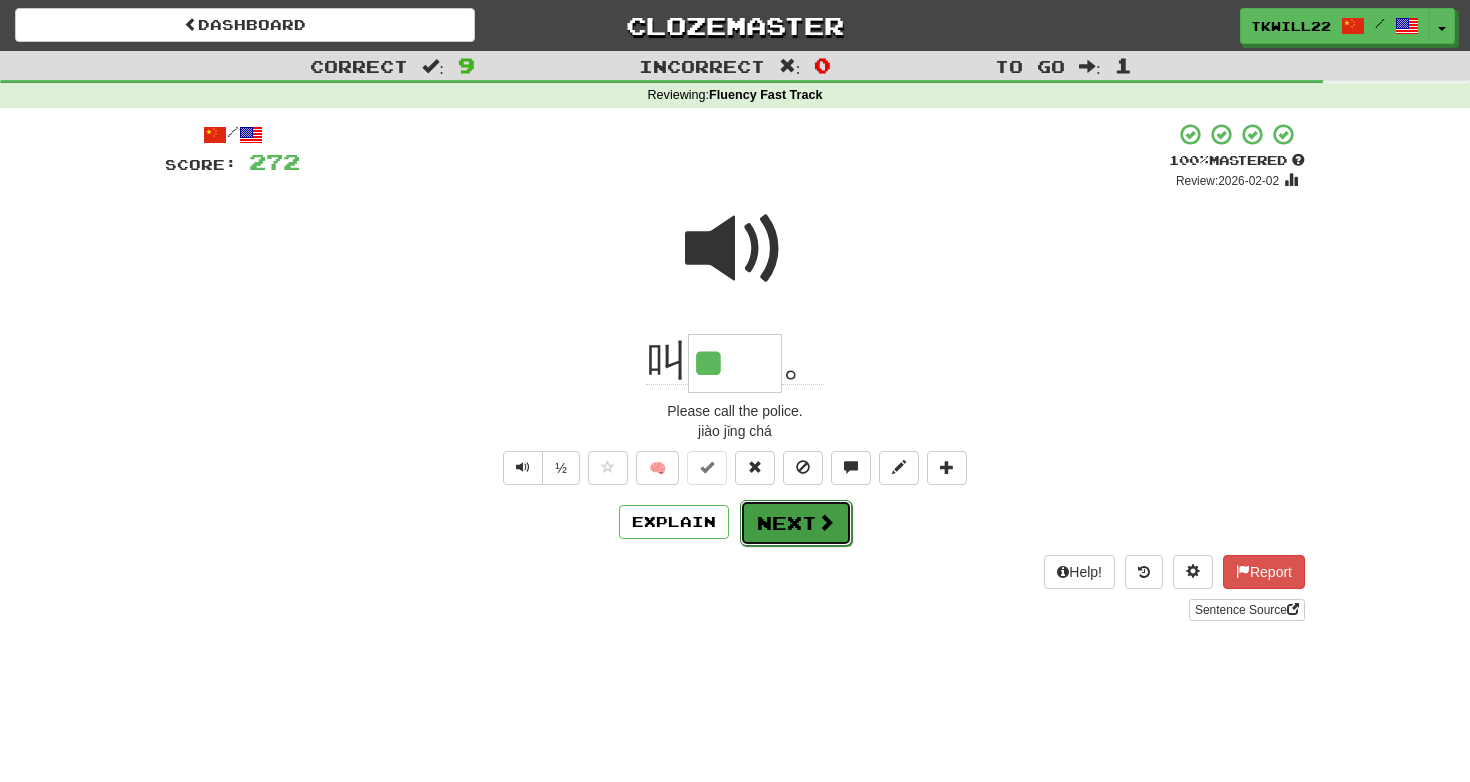 click on "Next" at bounding box center [796, 523] 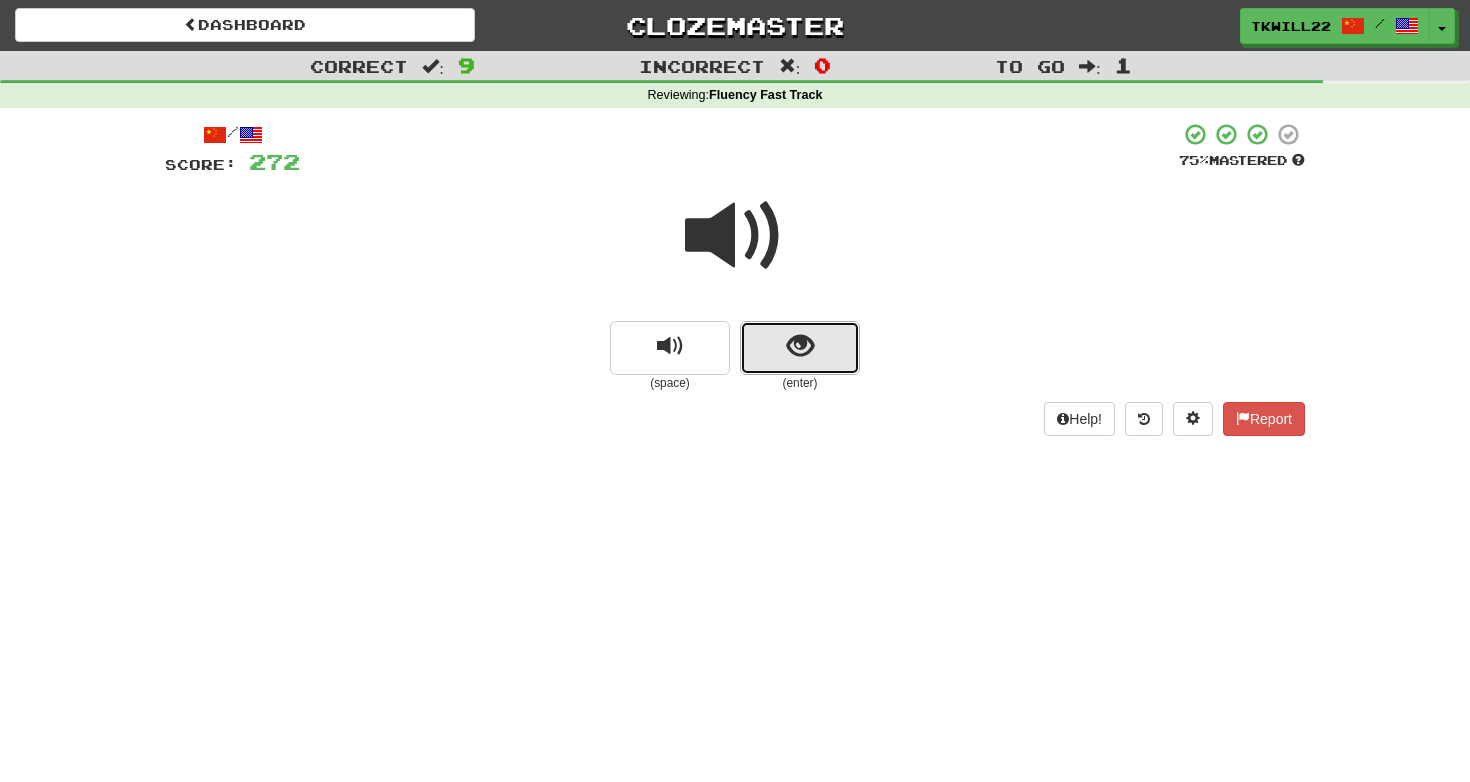 click at bounding box center [800, 348] 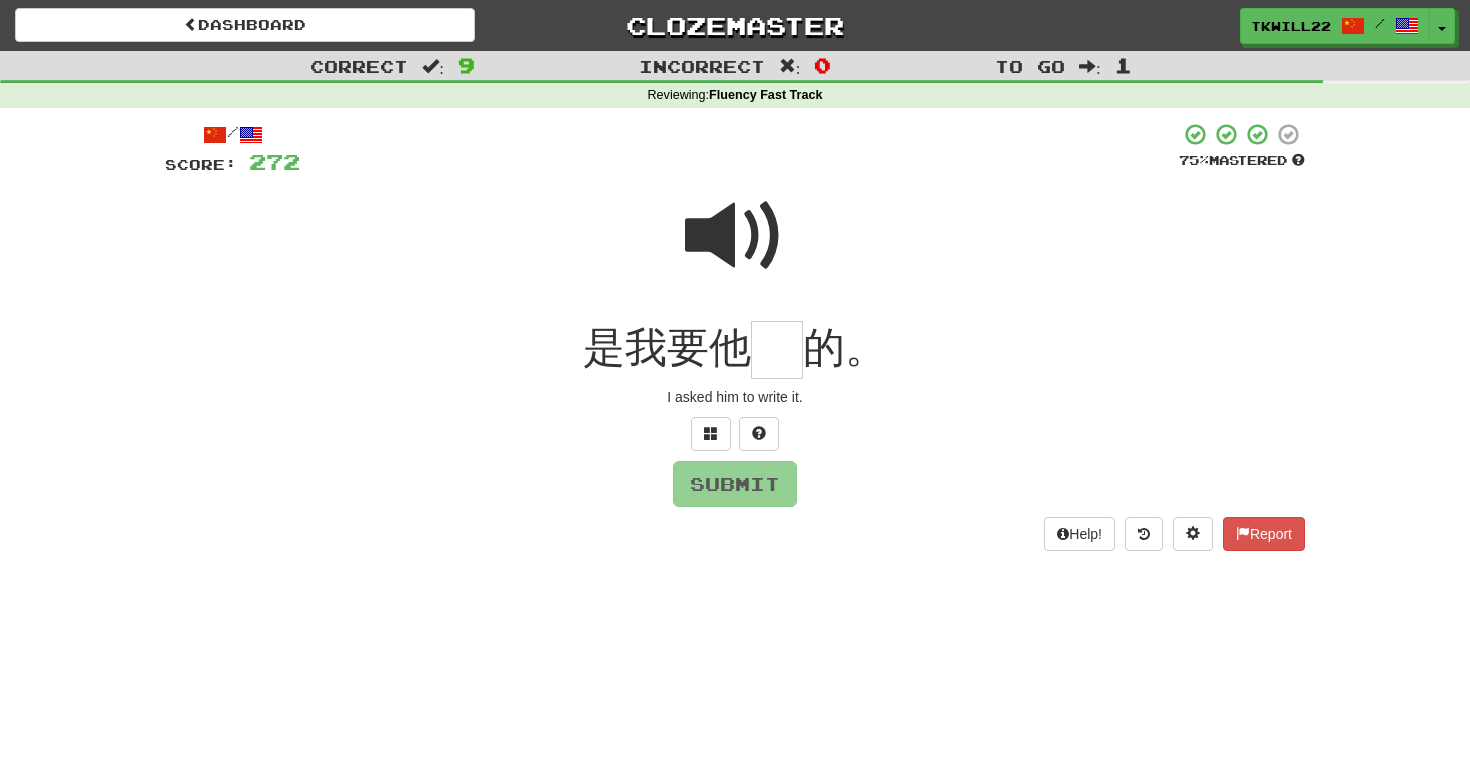 click at bounding box center [735, 236] 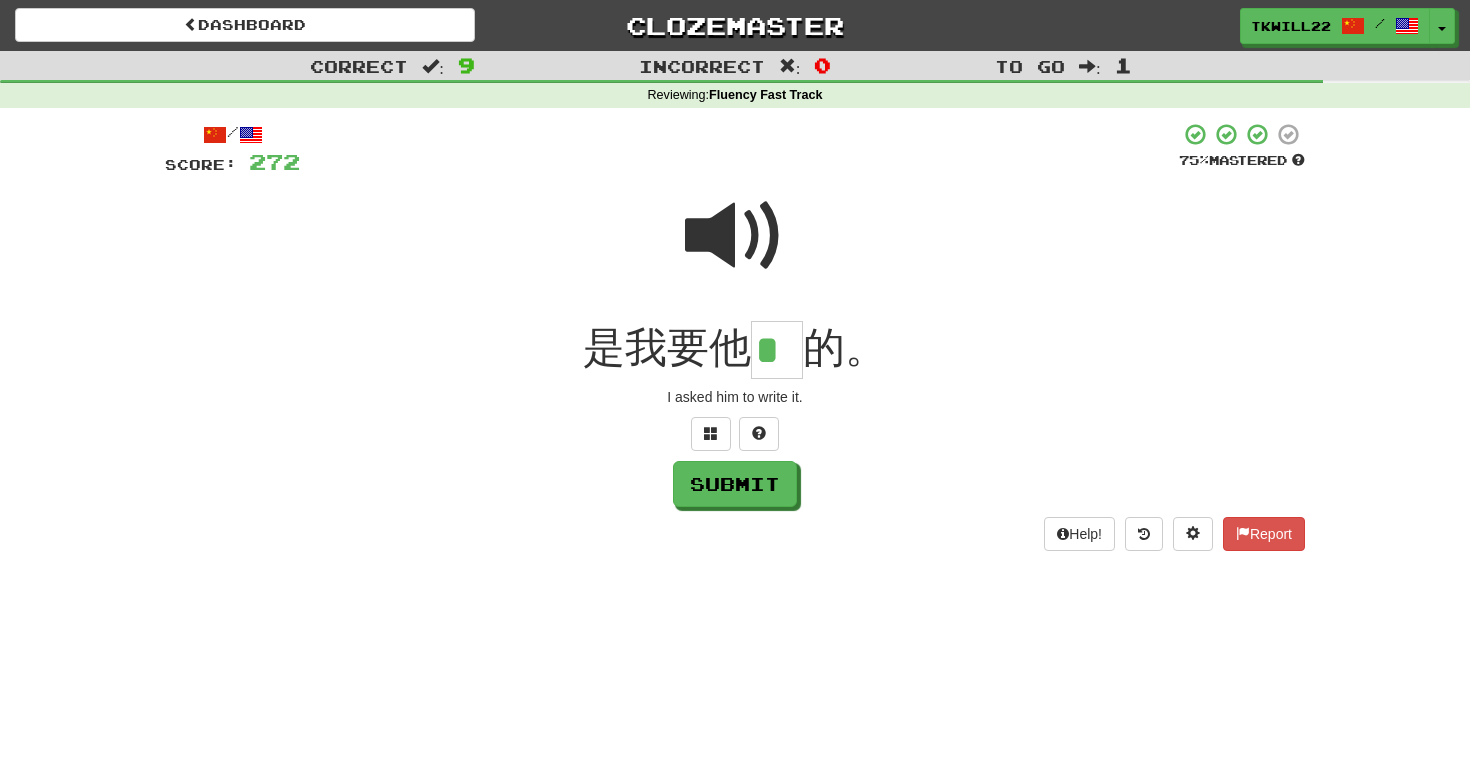 scroll, scrollTop: 0, scrollLeft: 0, axis: both 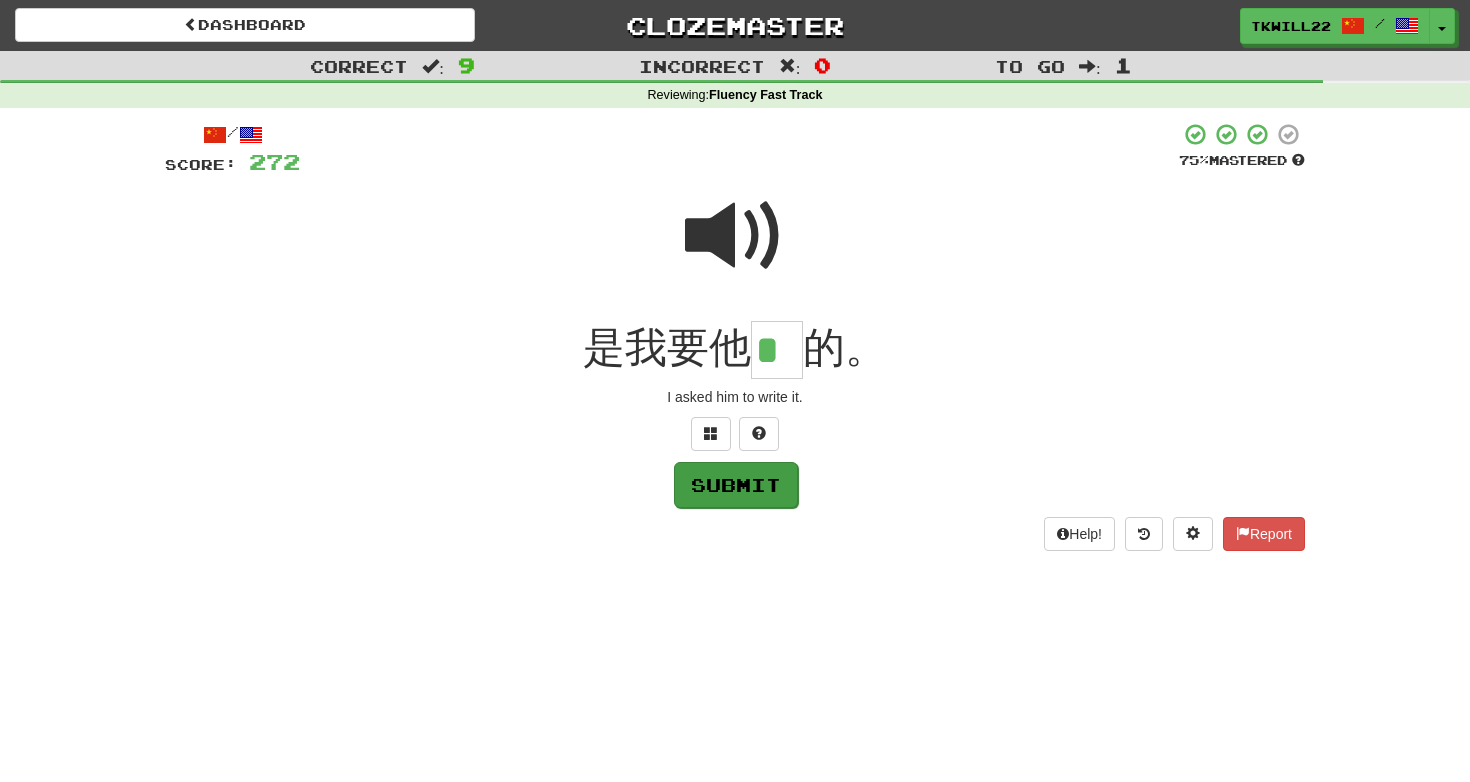 type on "*" 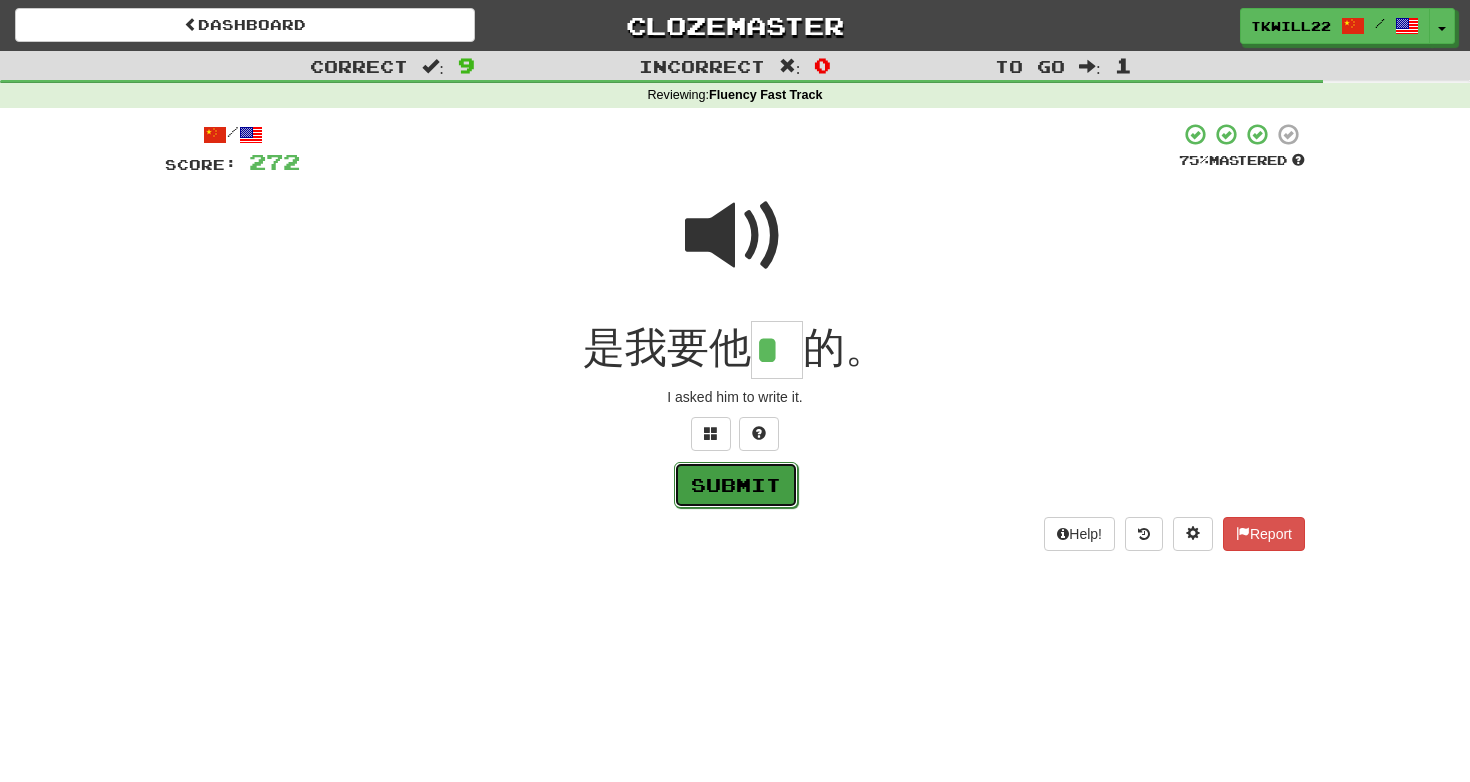 click on "Submit" at bounding box center (736, 485) 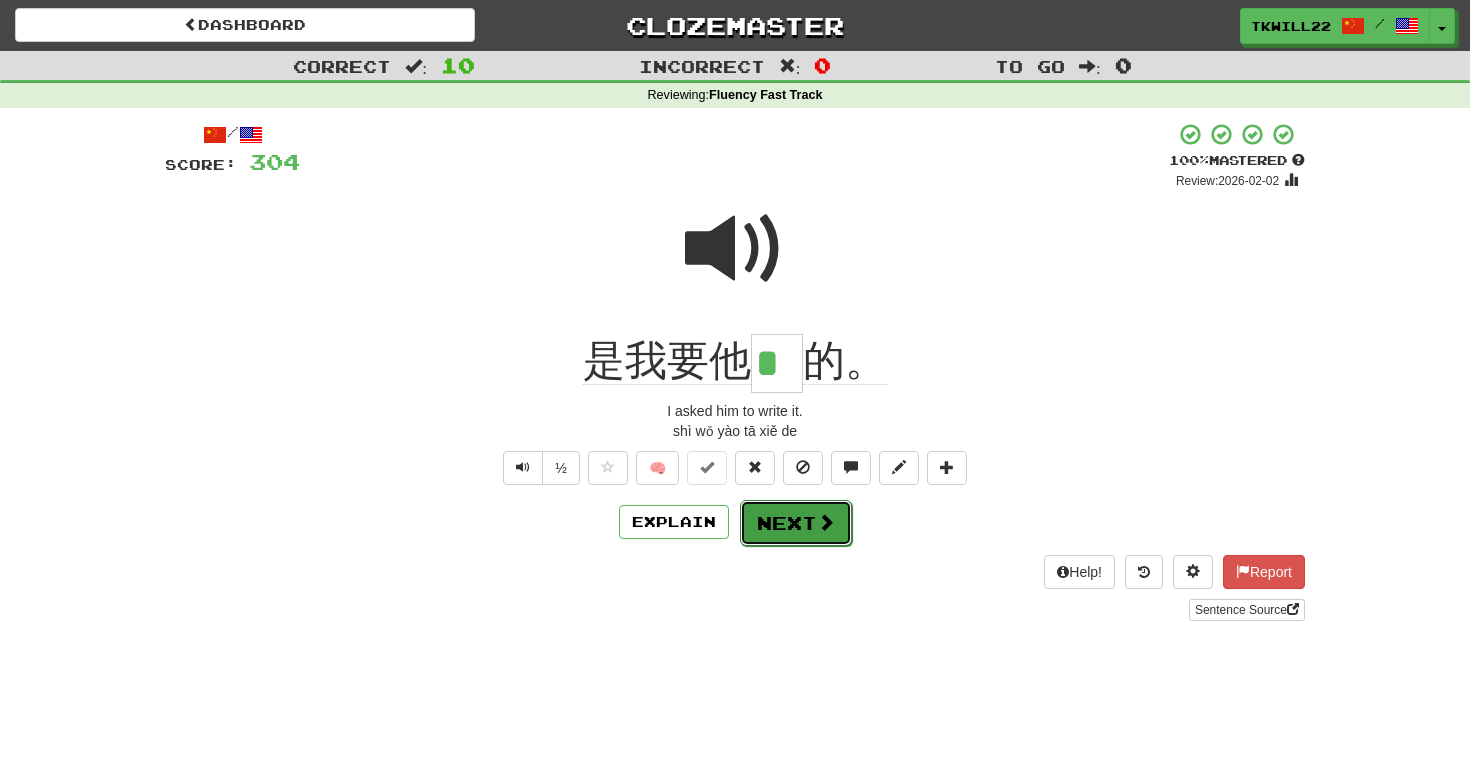 click on "Next" at bounding box center [796, 523] 